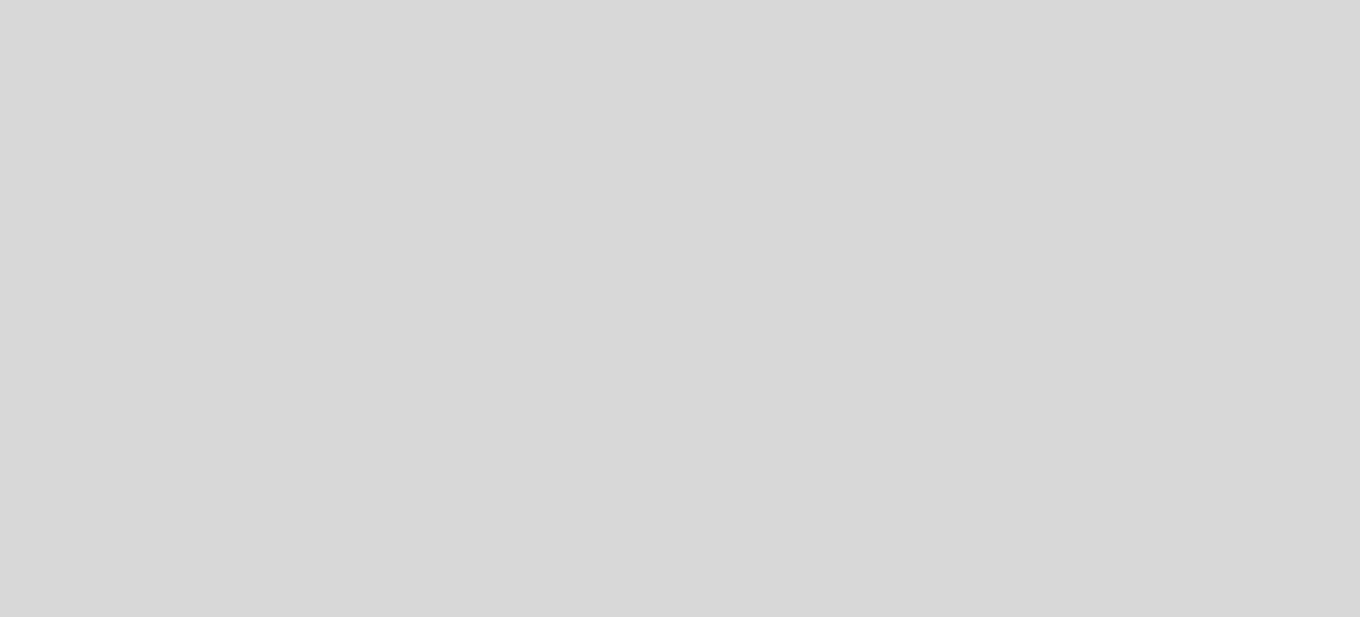 scroll, scrollTop: 0, scrollLeft: 0, axis: both 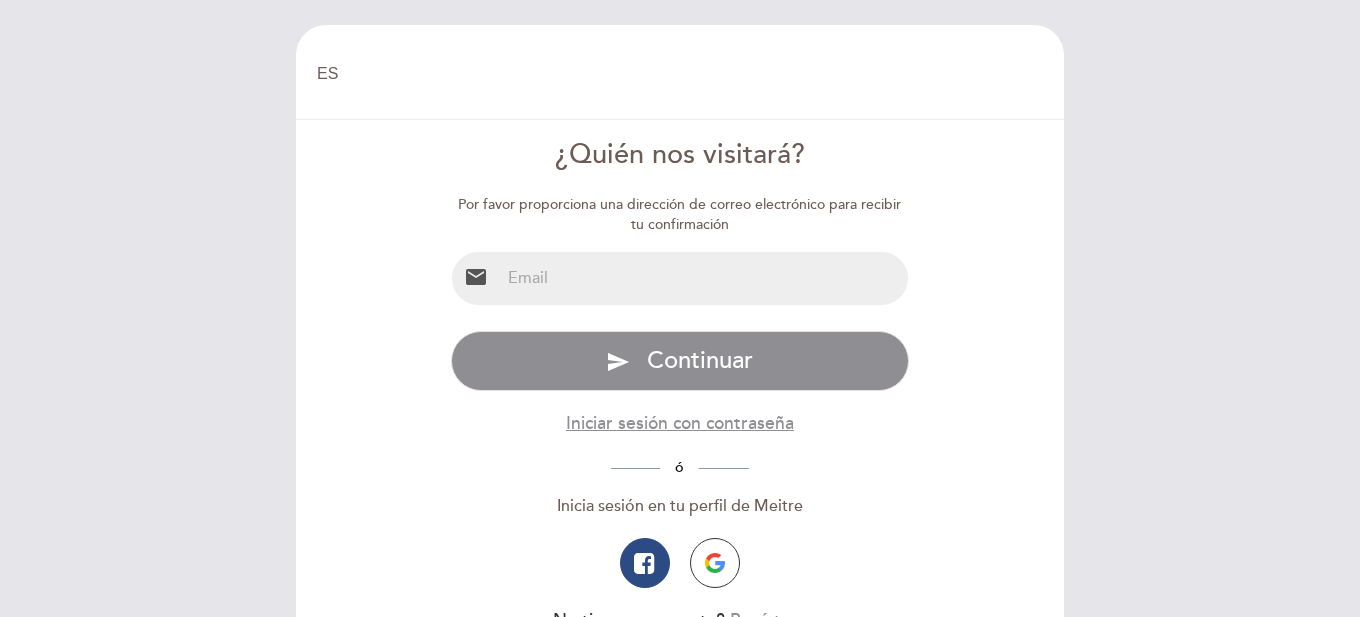 click at bounding box center [704, 278] 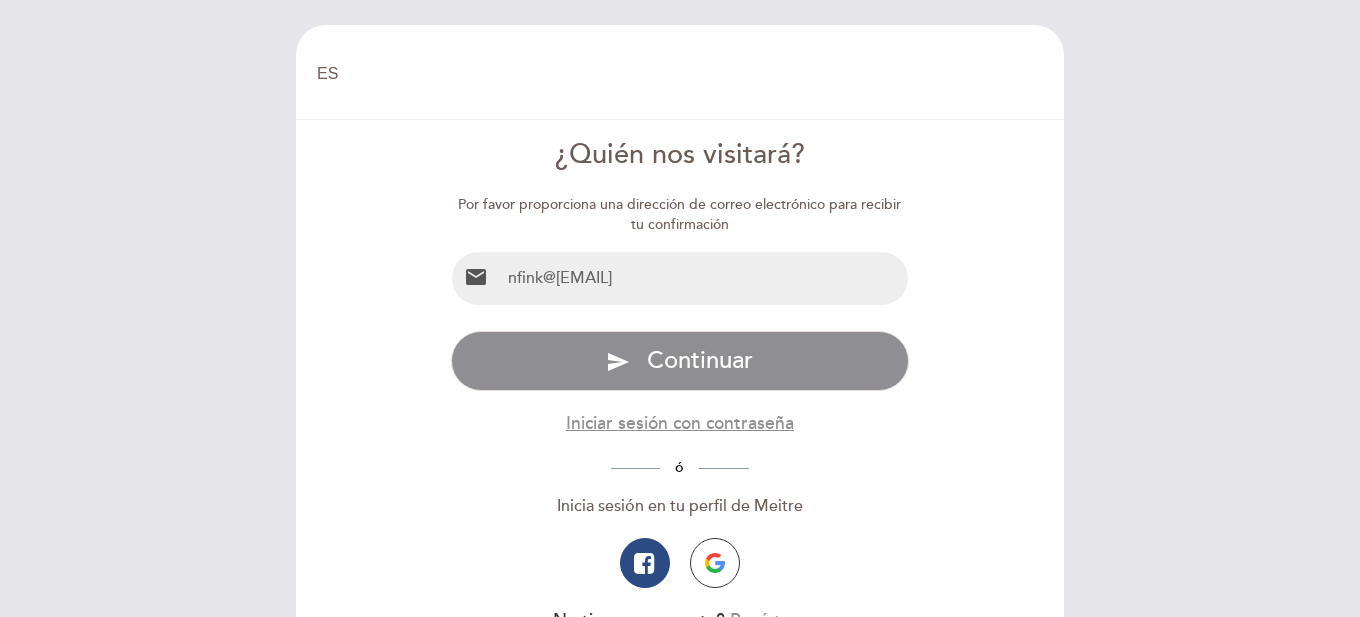drag, startPoint x: 710, startPoint y: 283, endPoint x: 453, endPoint y: 261, distance: 257.9399 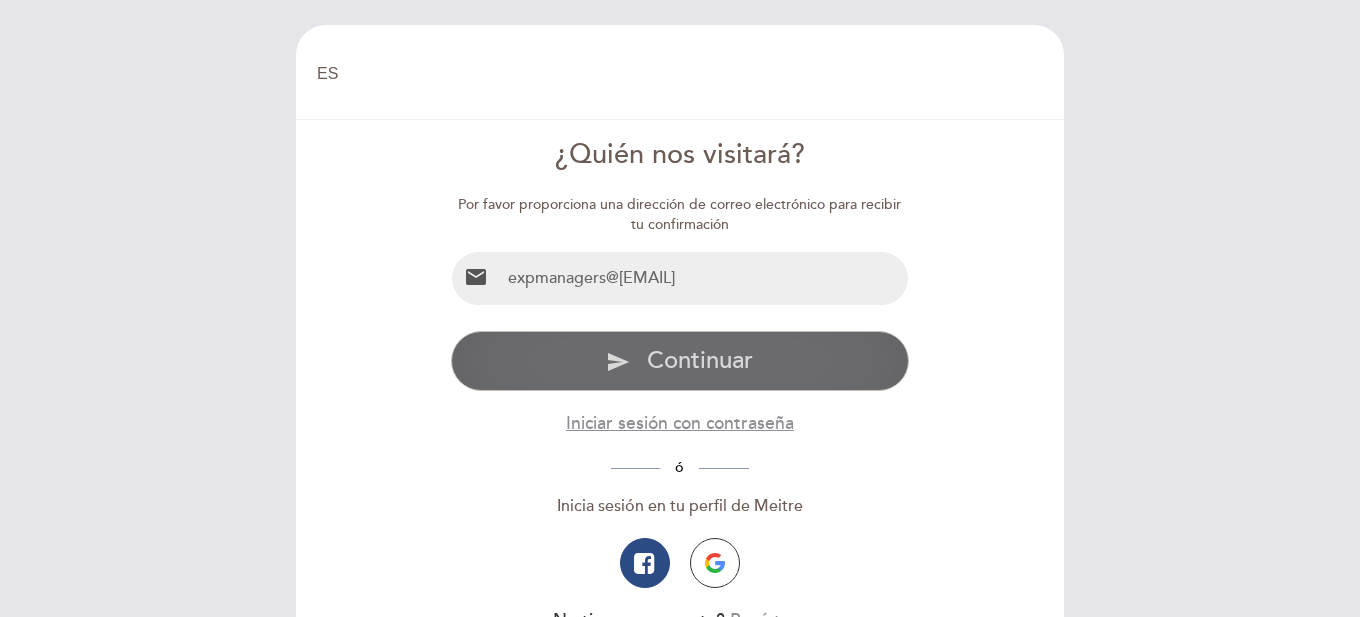 type on "expmanagers@faenahotels.com" 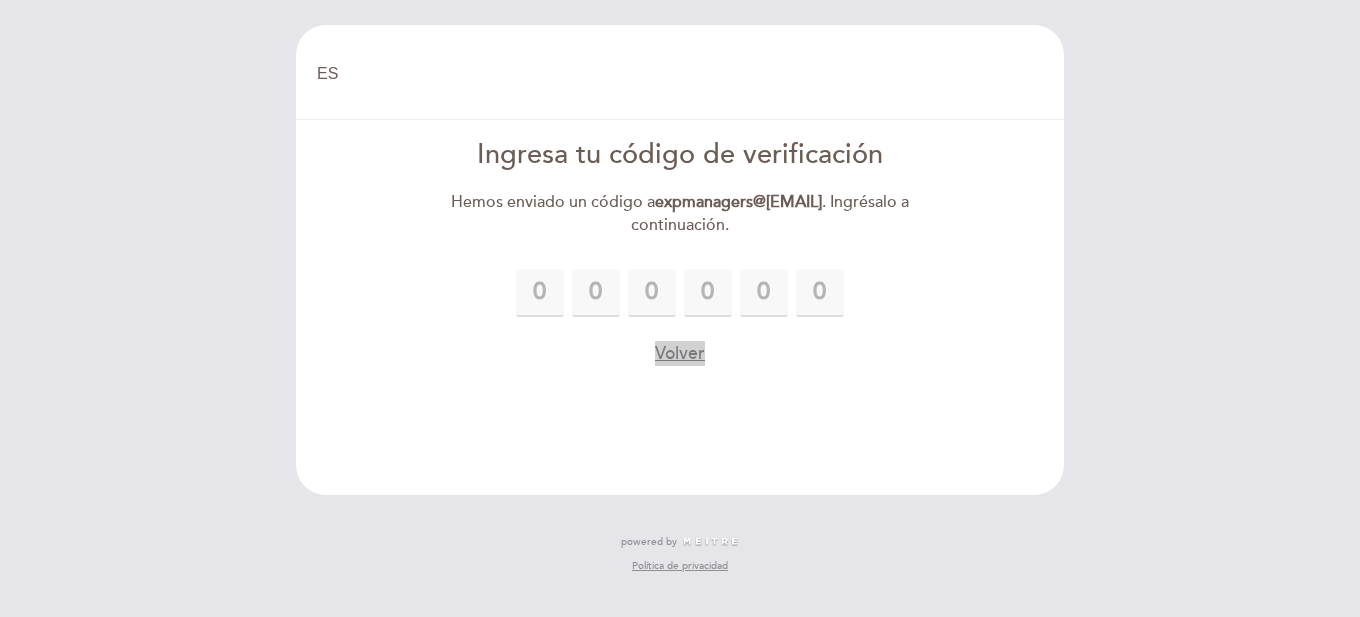 click on "Volver" at bounding box center [680, 353] 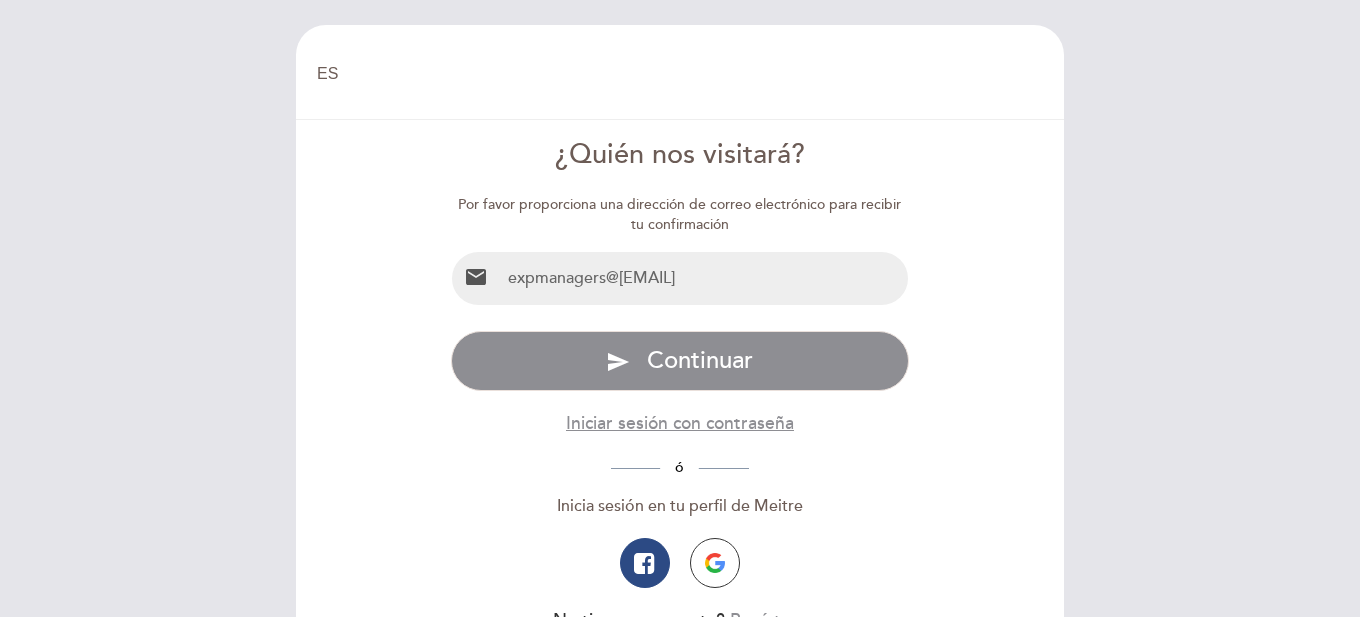 drag, startPoint x: 744, startPoint y: 282, endPoint x: 508, endPoint y: 261, distance: 236.93248 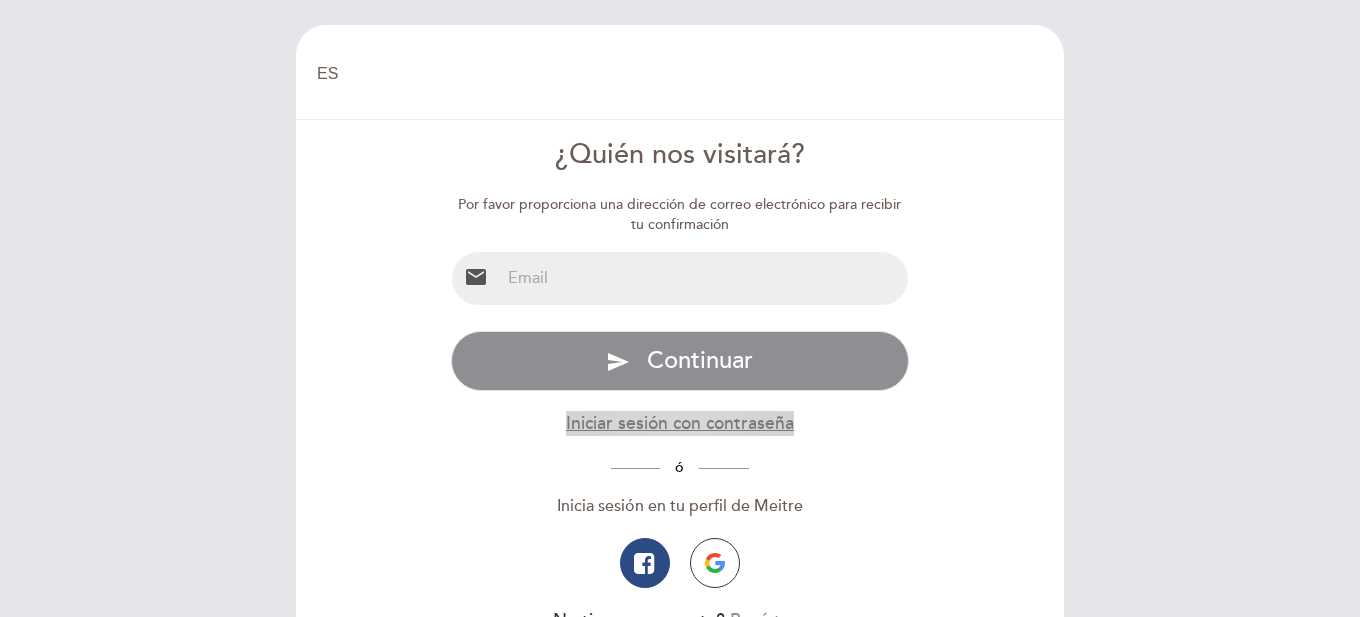 click on "Iniciar sesión con contraseña" at bounding box center [680, 423] 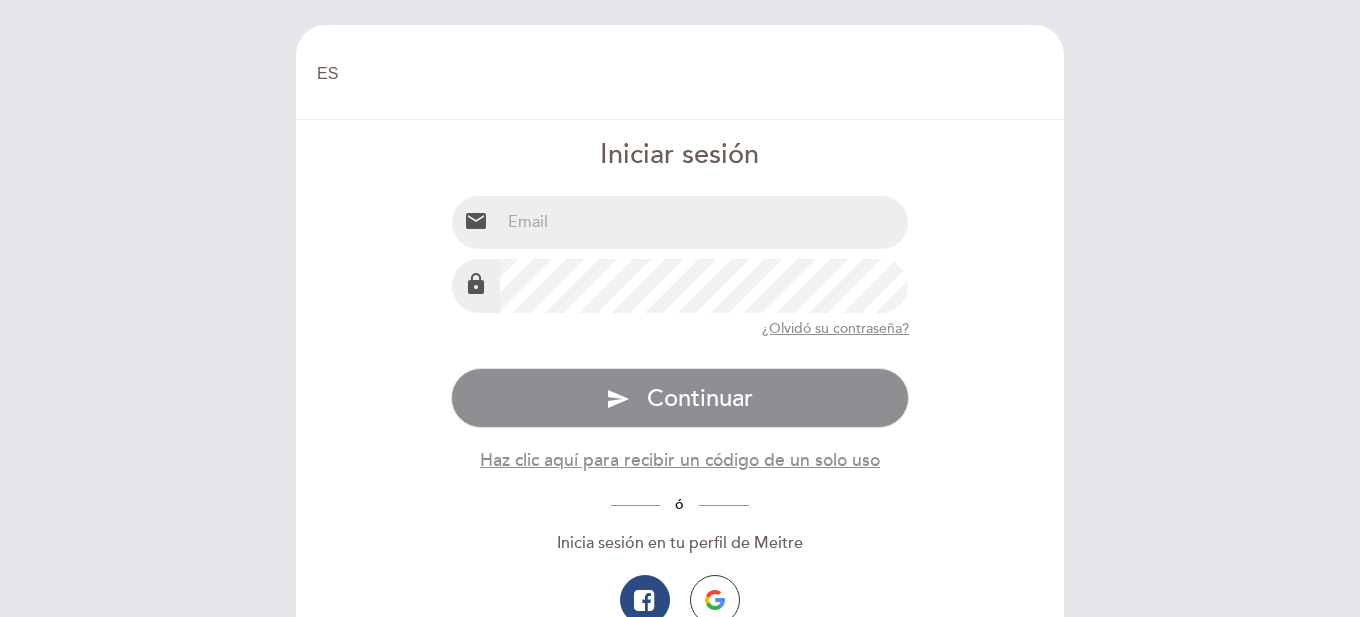 type on "Expmanagers@faenahotels.com" 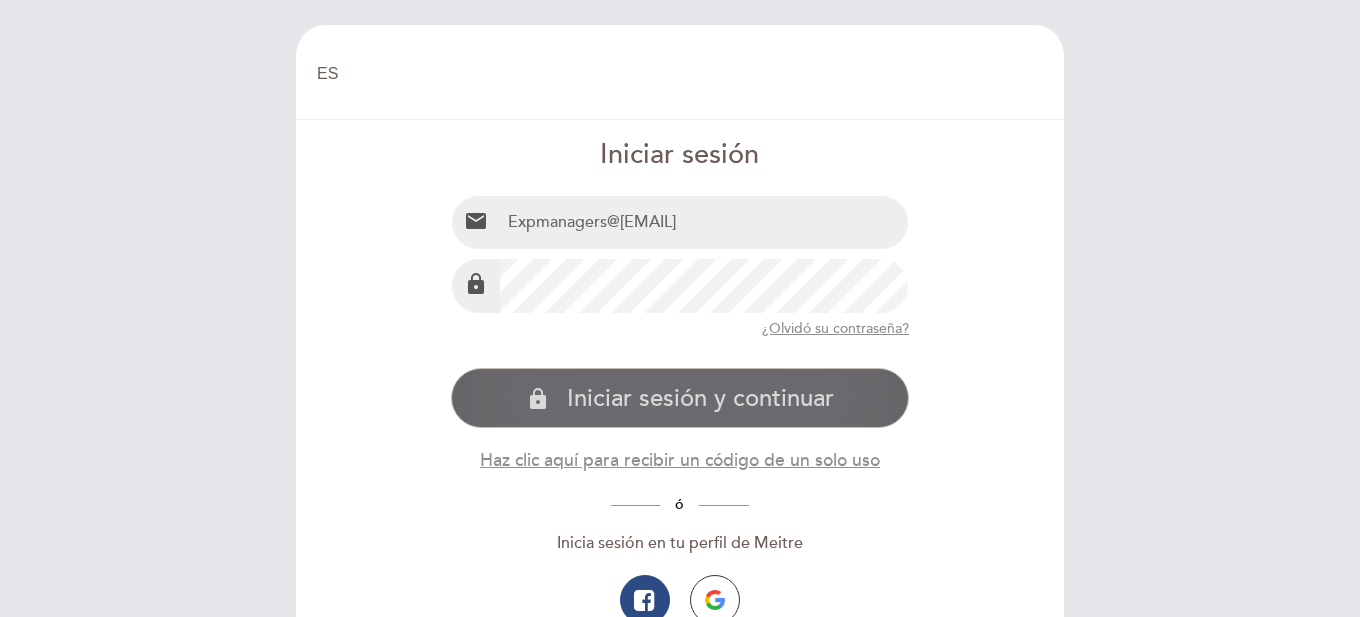 click on "Iniciar sesión y continuar" at bounding box center (700, 398) 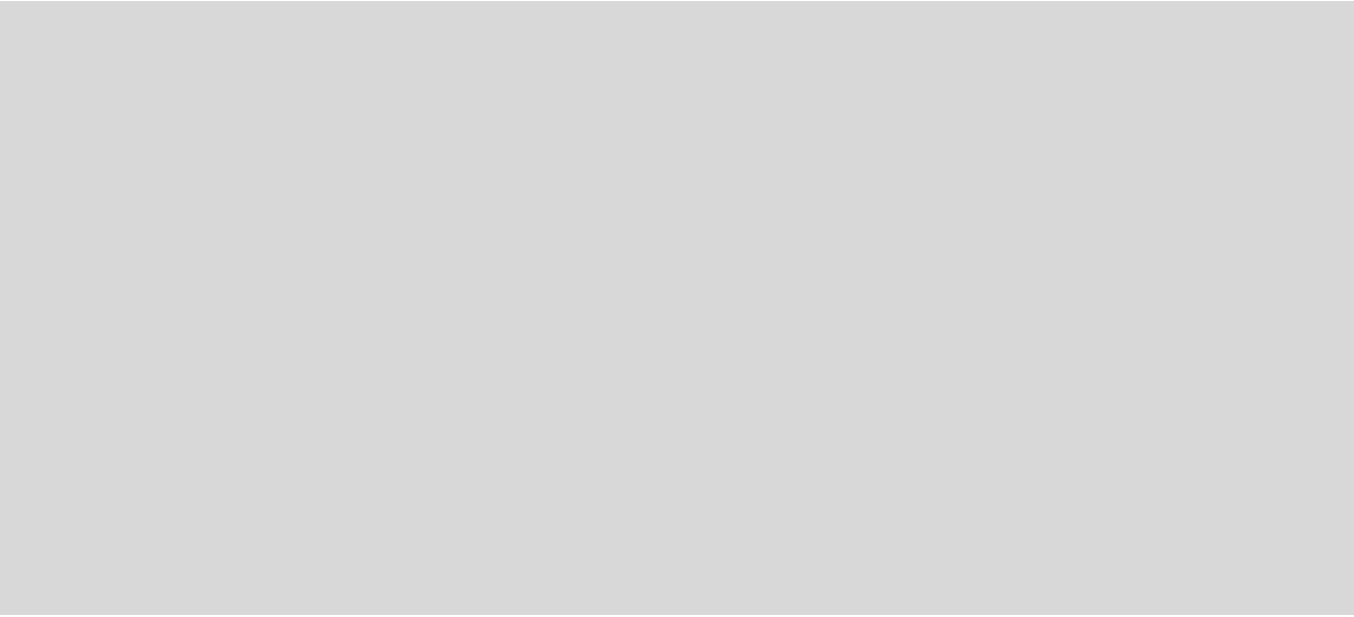 scroll, scrollTop: 0, scrollLeft: 0, axis: both 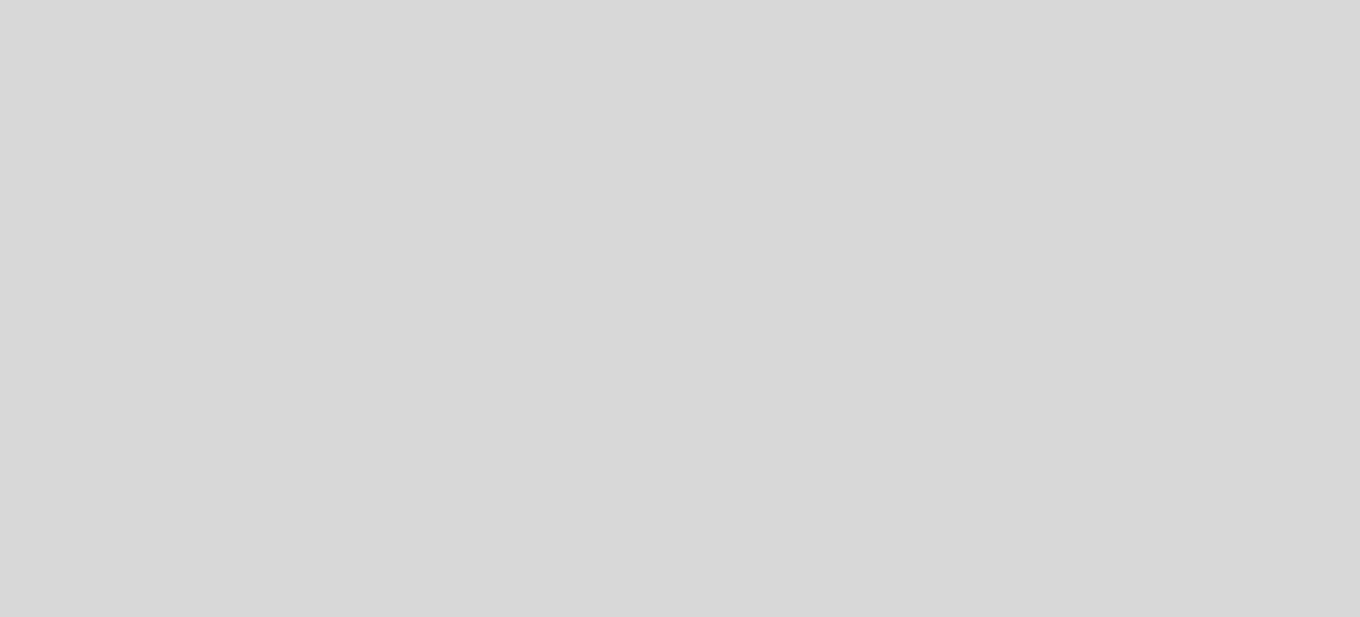 select on "es" 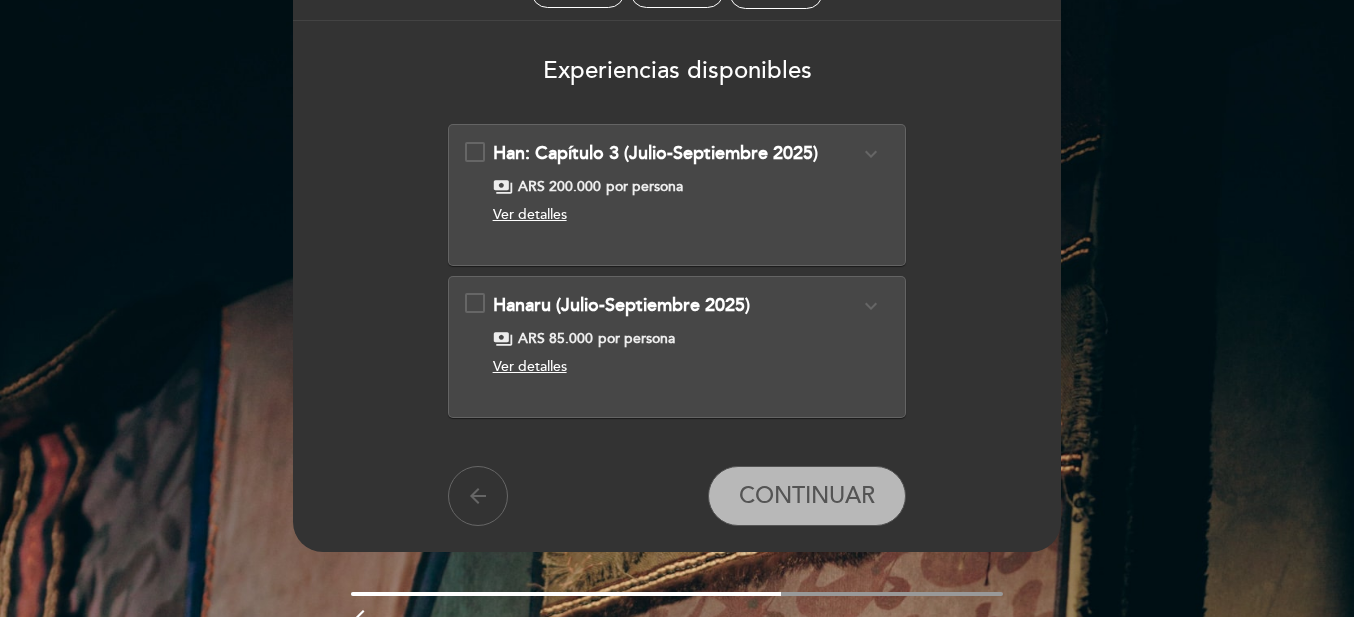 scroll, scrollTop: 132, scrollLeft: 0, axis: vertical 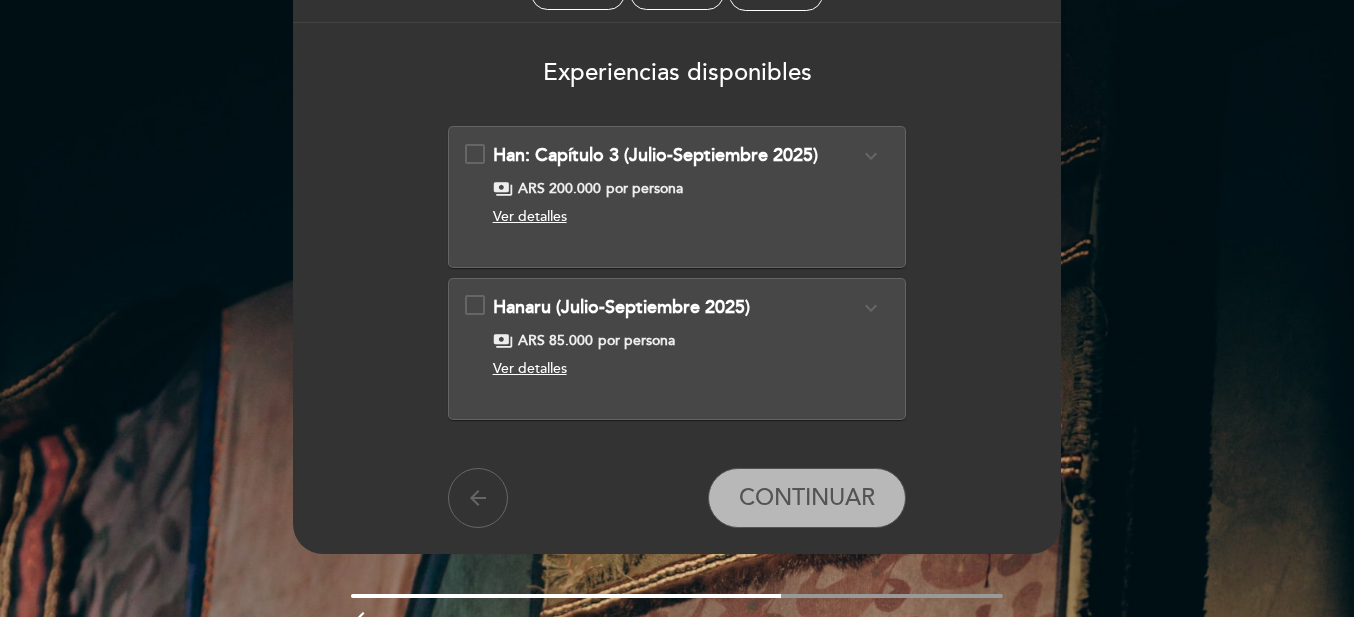 click on "Han: Capítulo 3 (Julio-Septiembre 2025)
expand_more
Yun (윤):
Experiencia única de 11 tiempos, compuesta por 20 a 22 preparaciones. Un menú que fluye como un poema sin pausa. Cada paso es un latido; cada combinación, una nota suspendida en el aire. ‘Yun’ es el ritmo de lo inevitable, el pulso vivo de una cocina en movimiento. Tiempos - Pequeños bocados  - Set de vegetales estacionales  - Mandu de ceremonia  - Zucchini, alga myeok y panceta  - Pulpo y kimchi  - Pesca y castaña de árbol con soja  - Asado y banchan  - Pepino, lima negra  - Cítricos de temporada  - Makgeolli y calabaza  - Pequeños bocados dulces
payments
ARS 200.000
por persona
Ver detalles" at bounding box center [677, 189] 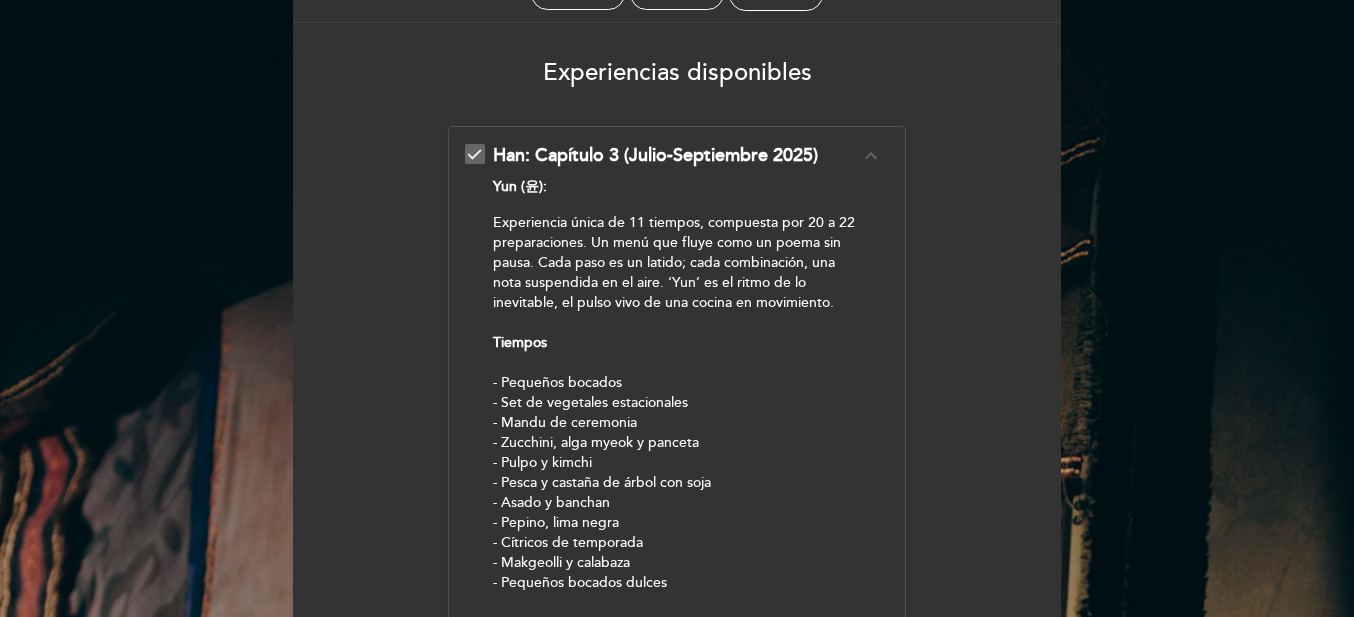 click on "Han: Capítulo 3 (Julio-Septiembre 2025)
expand_less
Yun (윤):
Experiencia única de 11 tiempos, compuesta por 20 a 22 preparaciones. Un menú que fluye como un poema sin pausa. Cada paso es un latido; cada combinación, una nota suspendida en el aire. ‘Yun’ es el ritmo de lo inevitable, el pulso vivo de una cocina en movimiento. Tiempos - Pequeños bocados  - Set de vegetales estacionales  - Mandu de ceremonia  - Zucchini, alga myeok y panceta  - Pulpo y kimchi  - Pesca y castaña de árbol con soja  - Asado y banchan  - Pepino, lima negra  - Cítricos de temporada  - Makgeolli y calabaza  - Pequeños bocados dulces
payments
ARS 200.000
por persona
Ver detalles" at bounding box center (677, 422) 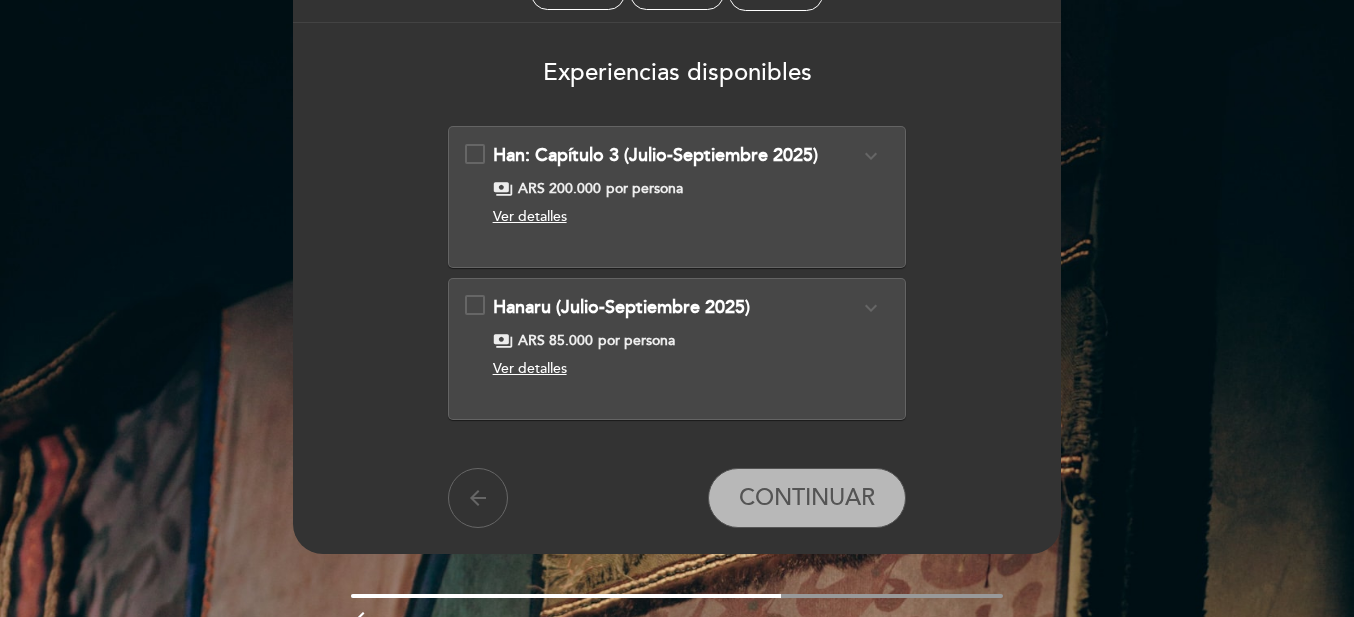 click on "Hanaru (하나루):
Una puerta de entrada al universo Han. 6 pasos compuesto por 10 a 12 preparaciones, un recorrido más breve, donde la esencia del producto y la mirada de Han se reconfiguran en una experiencia distinta, directa y accesible. Pasos - Pequeños bocados  - Set de vegetales estacionales  - Zucchini, alga myeok y panceta  - Pesca del día, arroz meloso en caldo de pollo y quinotos  - Jeyuk ahumado de panceta , mix de brotes y hojas de estación, puré de coliflor y menta  - Makgeolli y calabaza
payments
ARS 85.000
por persona
Ver detalles" at bounding box center (677, 341) 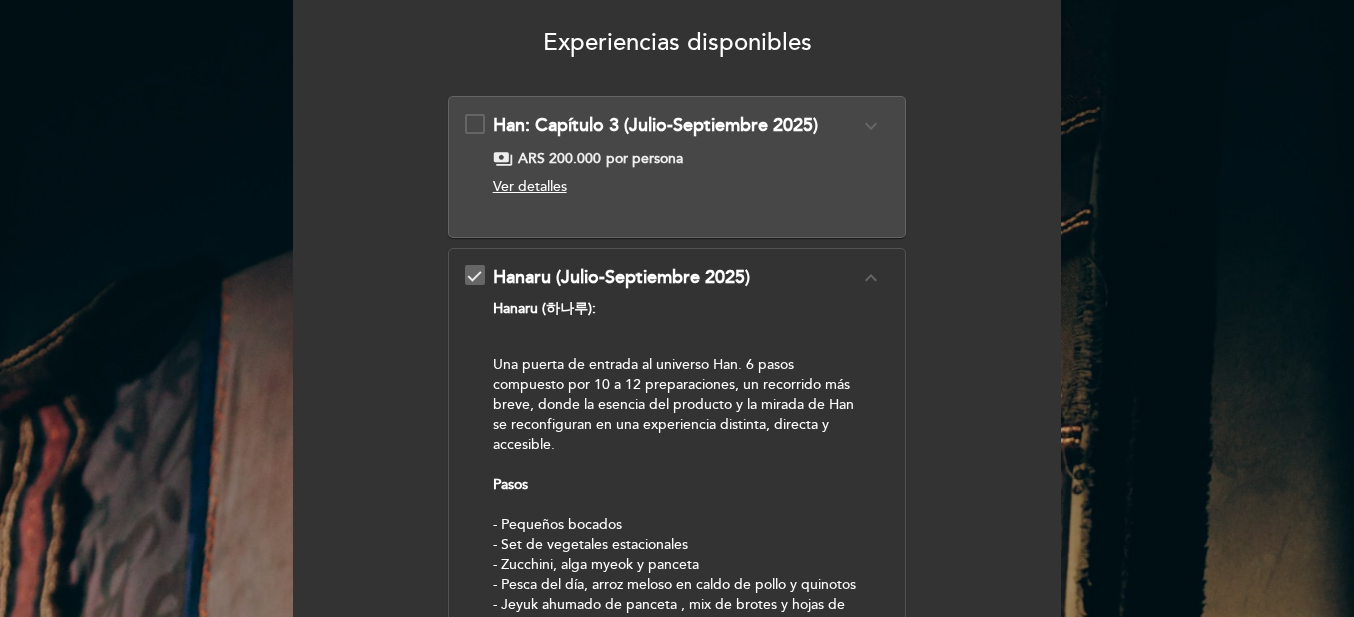 scroll, scrollTop: 161, scrollLeft: 0, axis: vertical 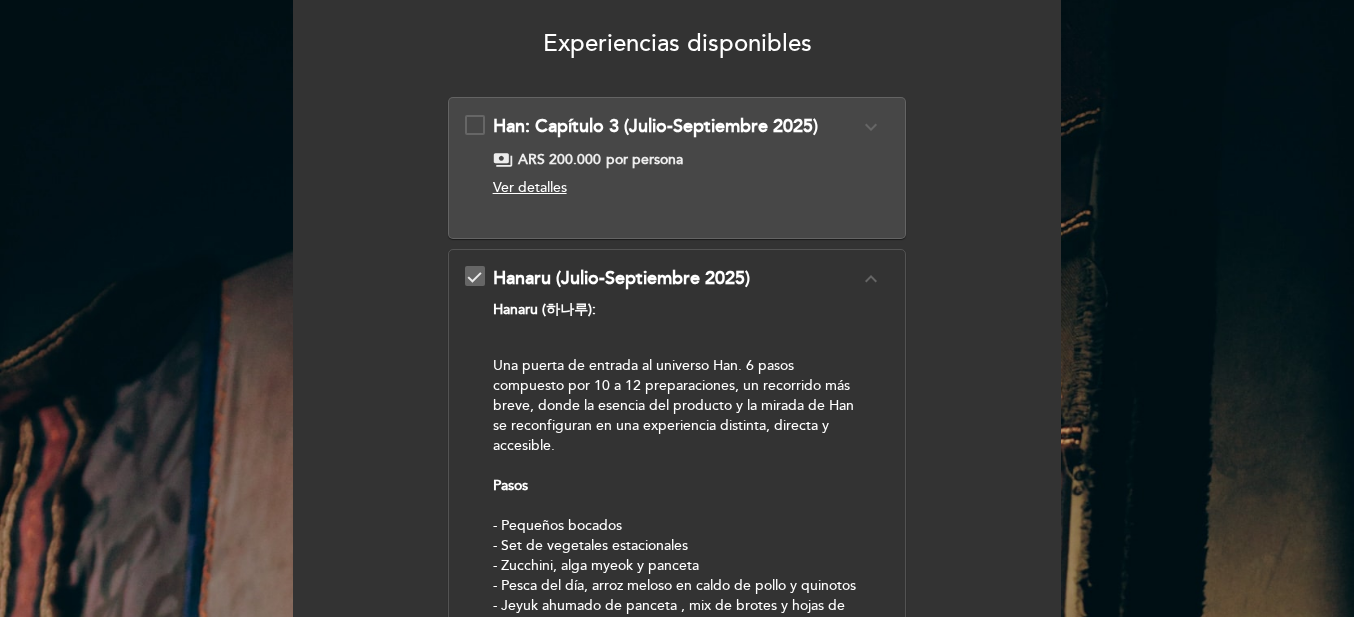click on "Hanaru (하나루):
Una puerta de entrada al universo Han. 6 pasos compuesto por 10 a 12 preparaciones, un recorrido más breve, donde la esencia del producto y la mirada de Han se reconfiguran en una experiencia distinta, directa y accesible. Pasos - Pequeños bocados  - Set de vegetales estacionales  - Zucchini, alga myeok y panceta  - Pesca del día, arroz meloso en caldo de pollo y quinotos  - Jeyuk ahumado de panceta , mix de brotes y hojas de estación, puré de coliflor y menta  - Makgeolli y calabaza
payments
ARS 85.000
por persona
Ver detalles" at bounding box center [677, 515] 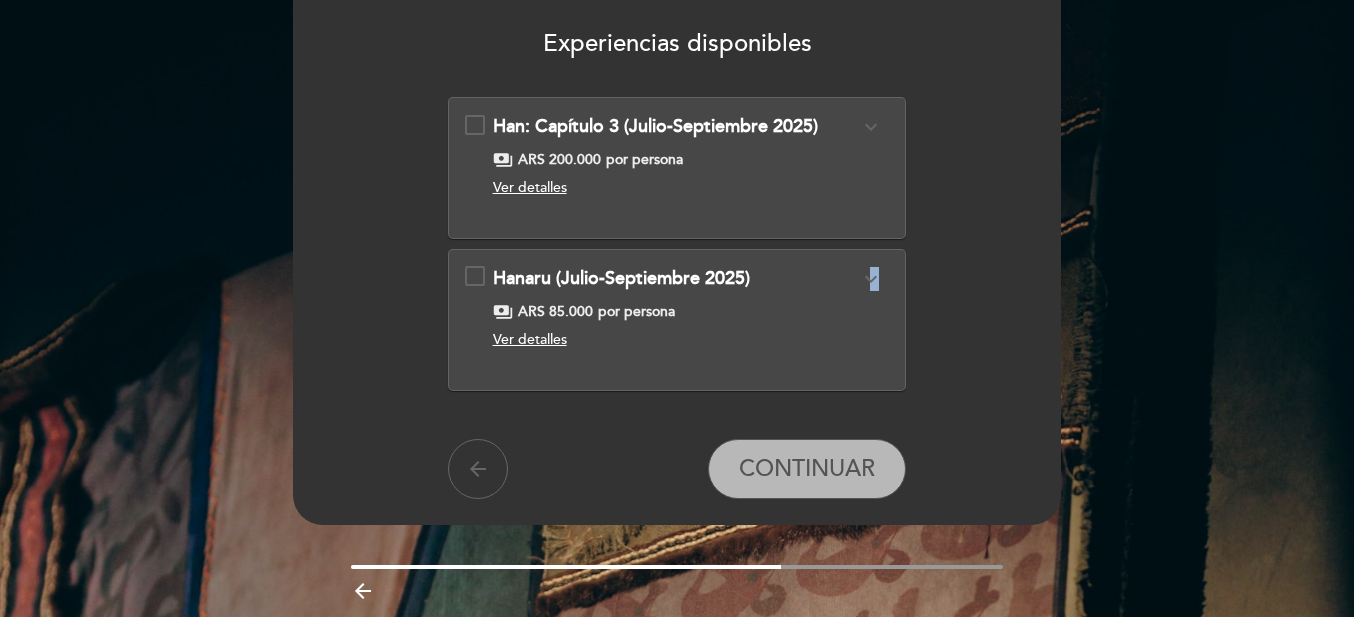 drag, startPoint x: 879, startPoint y: 273, endPoint x: 863, endPoint y: 277, distance: 16.492422 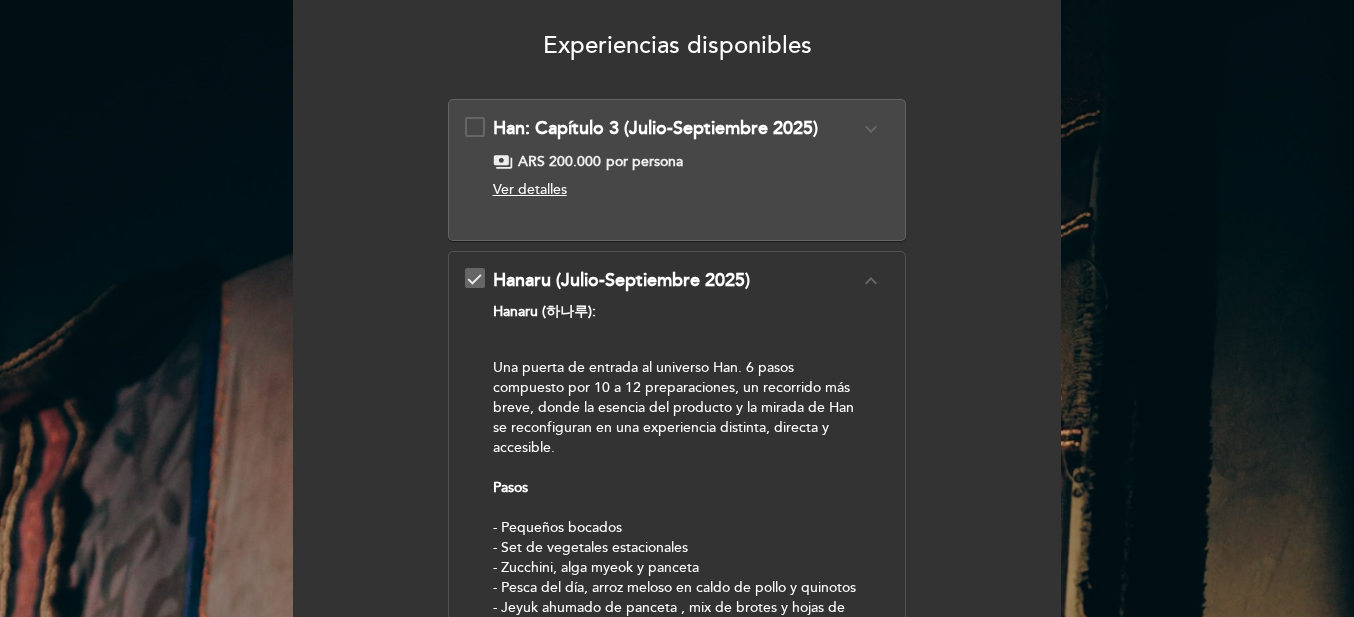 scroll, scrollTop: 160, scrollLeft: 0, axis: vertical 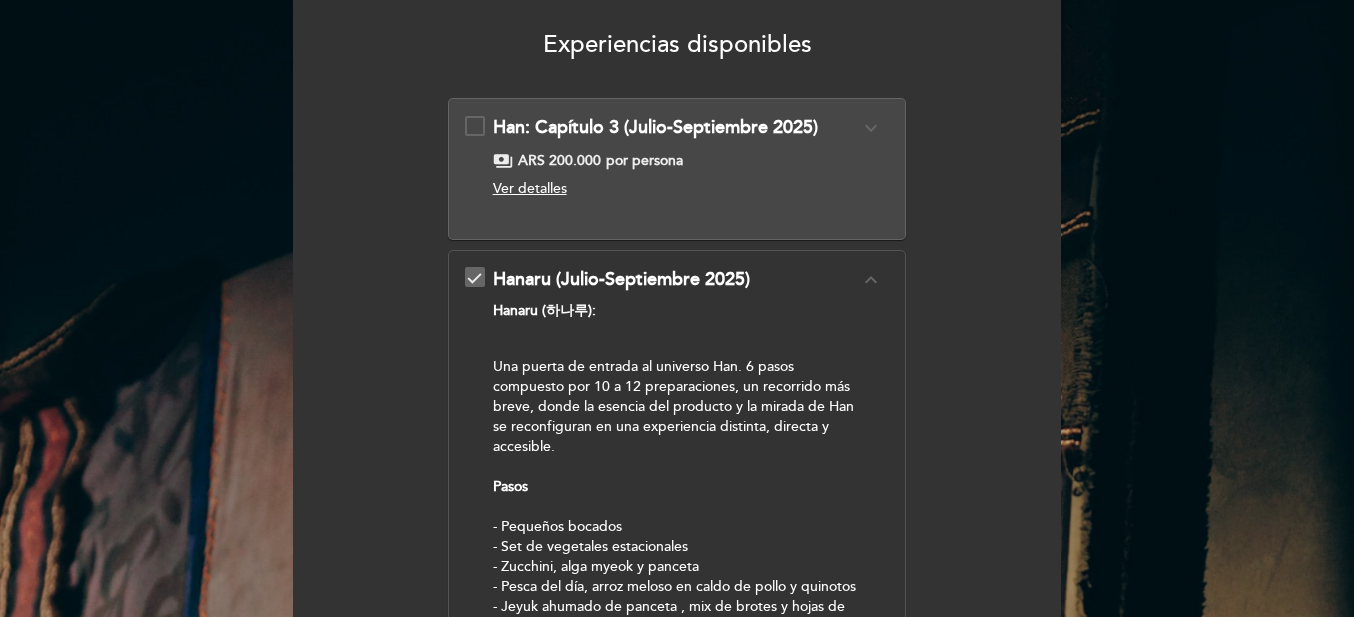 click on "expand_less" at bounding box center (871, 280) 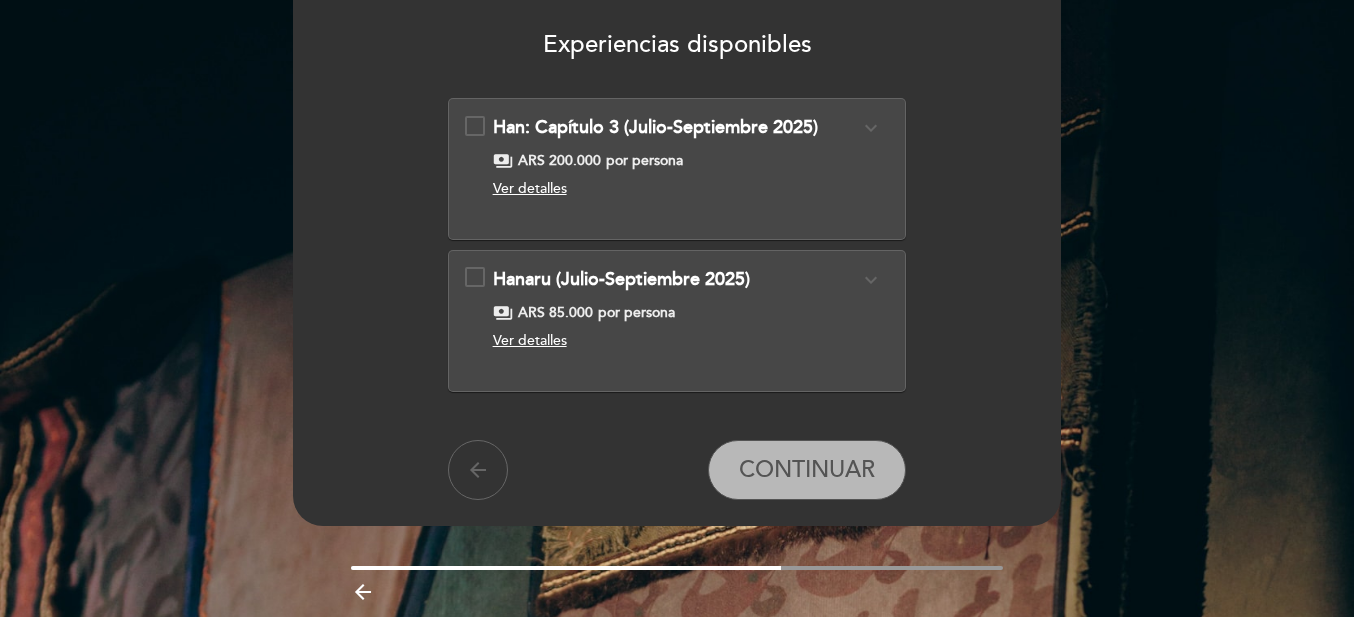 click on "expand_more" at bounding box center (871, 128) 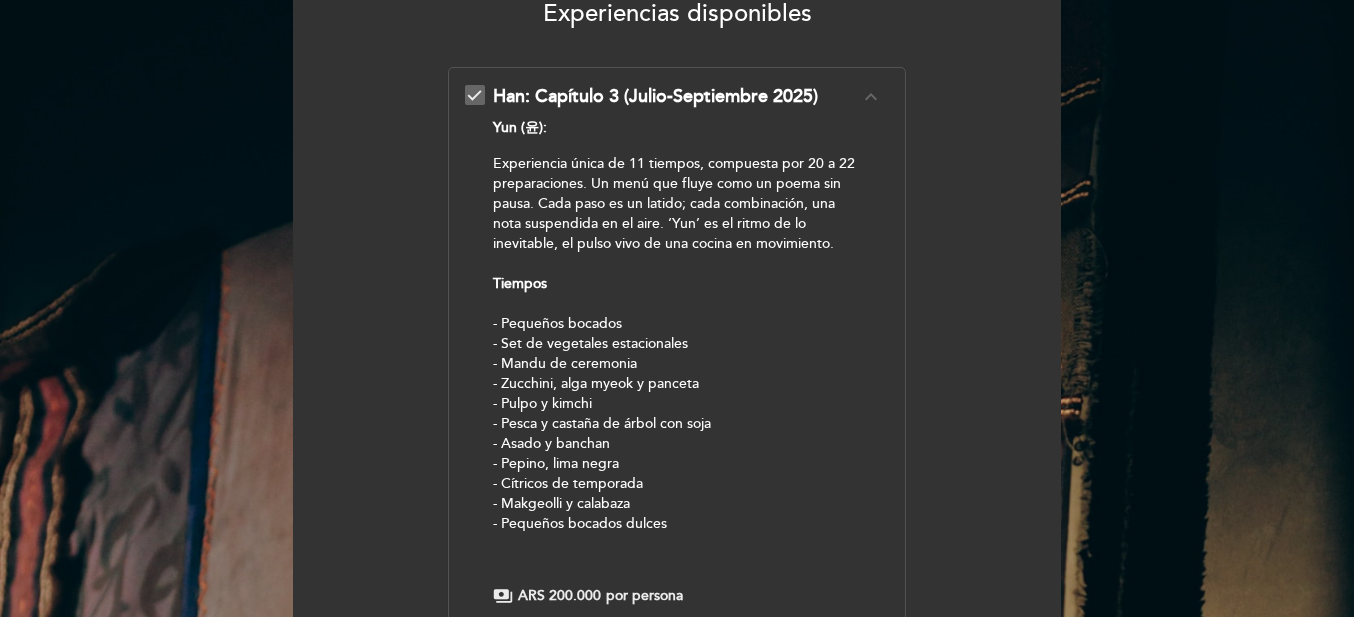 scroll, scrollTop: 185, scrollLeft: 0, axis: vertical 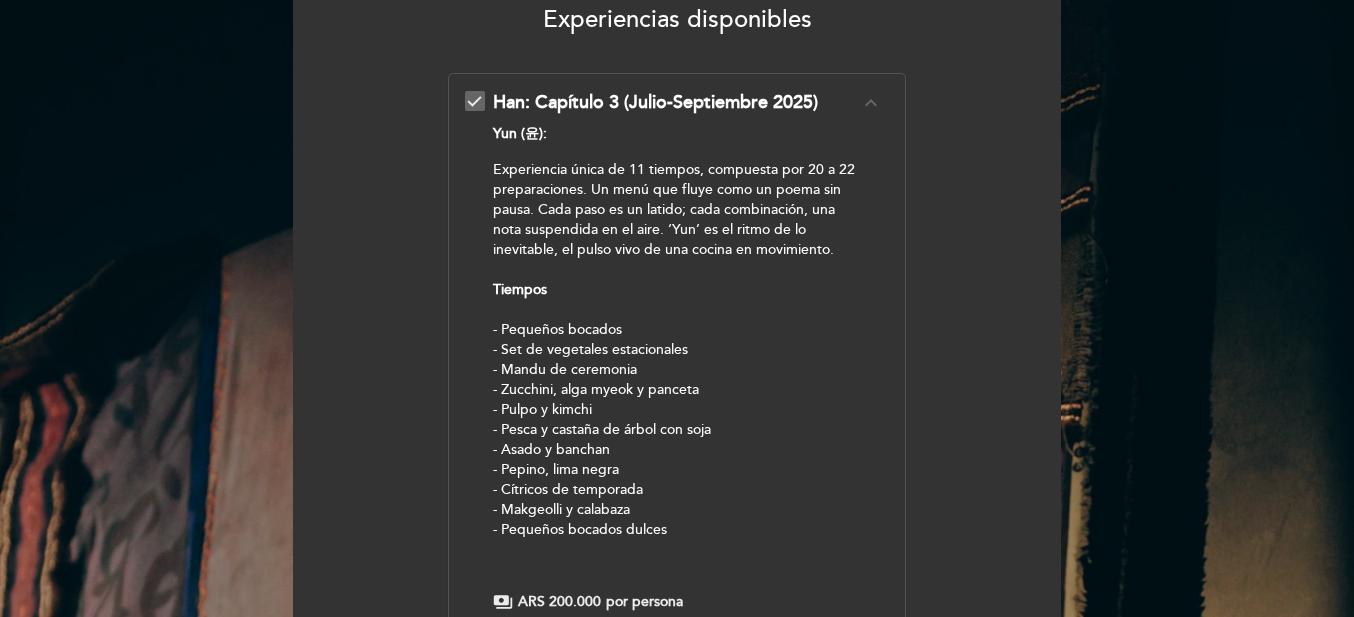 click on "expand_less" at bounding box center (871, 103) 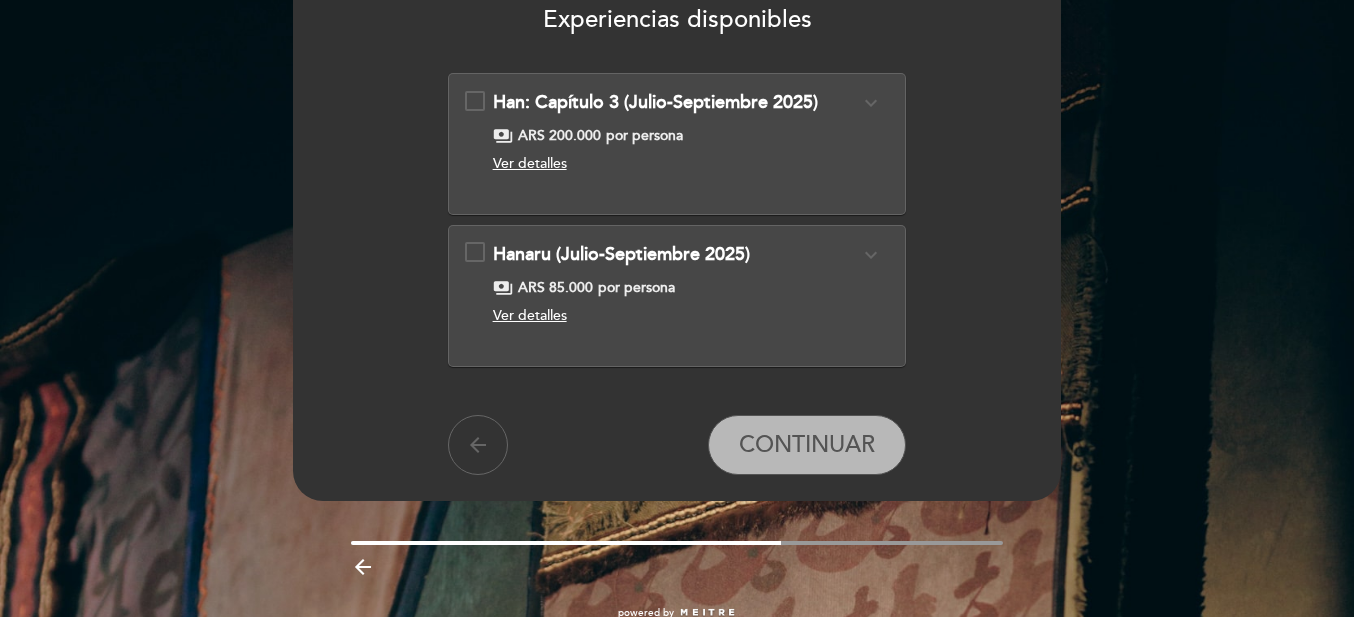 click on "expand_more" at bounding box center (871, 103) 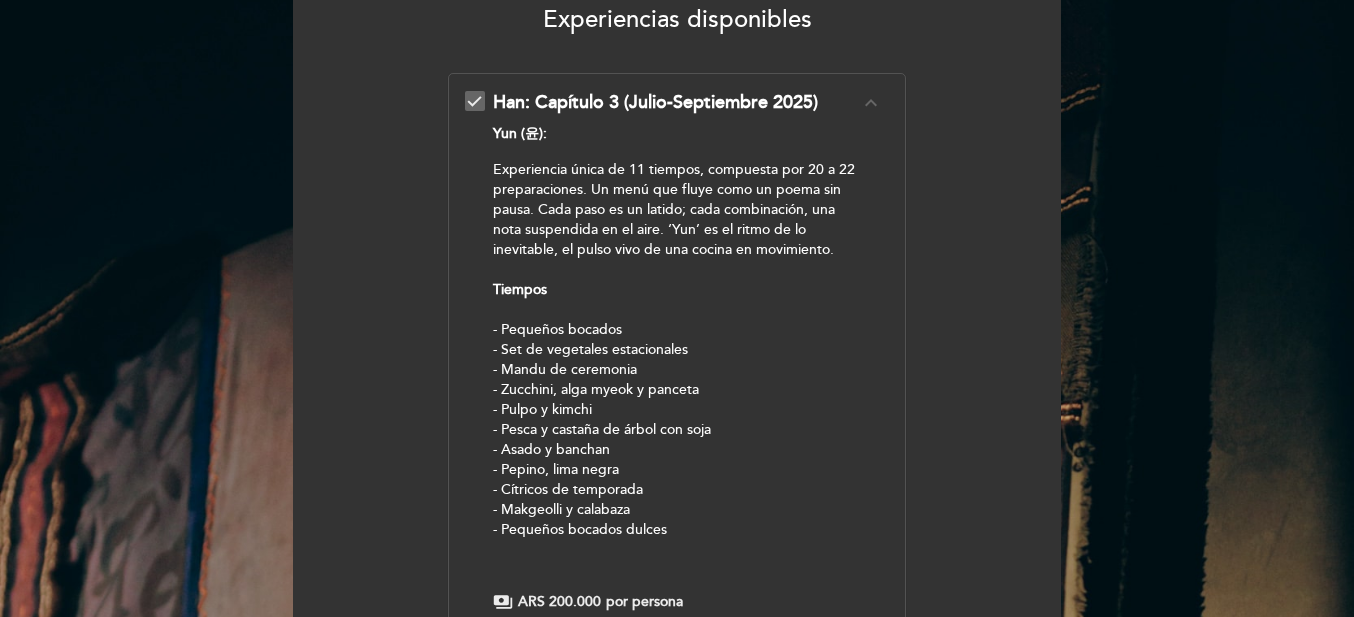 click on "expand_less" at bounding box center [871, 103] 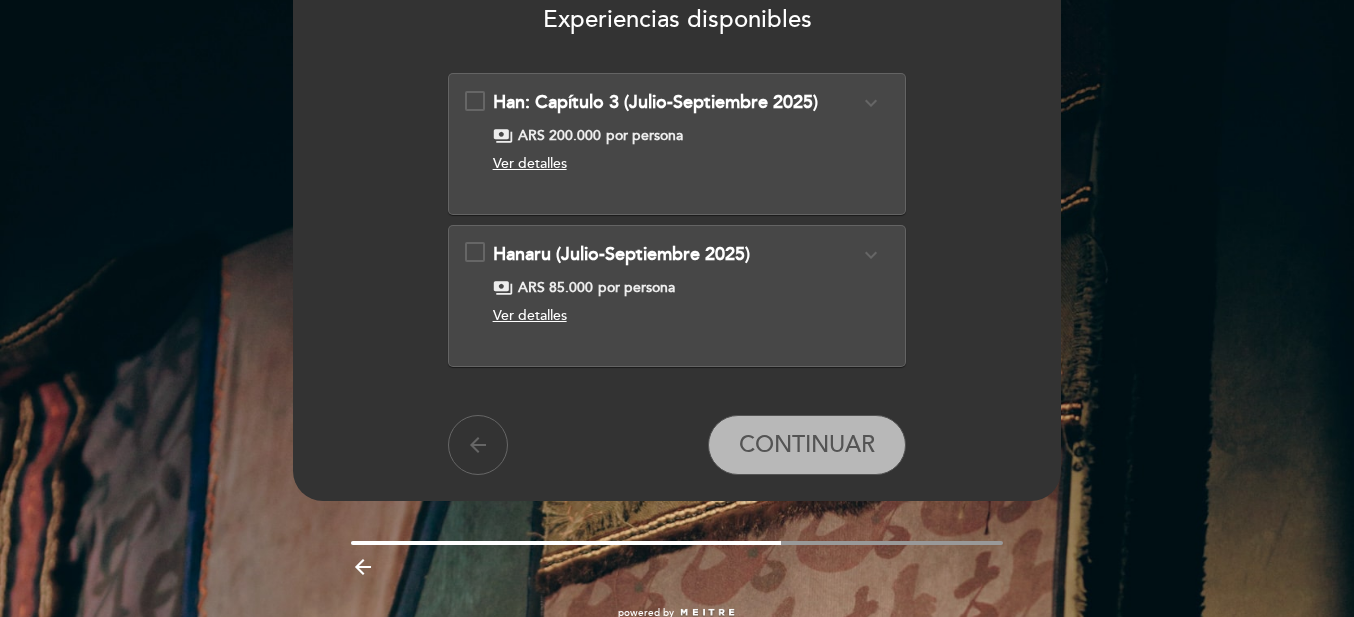 click on "expand_more" at bounding box center (871, 255) 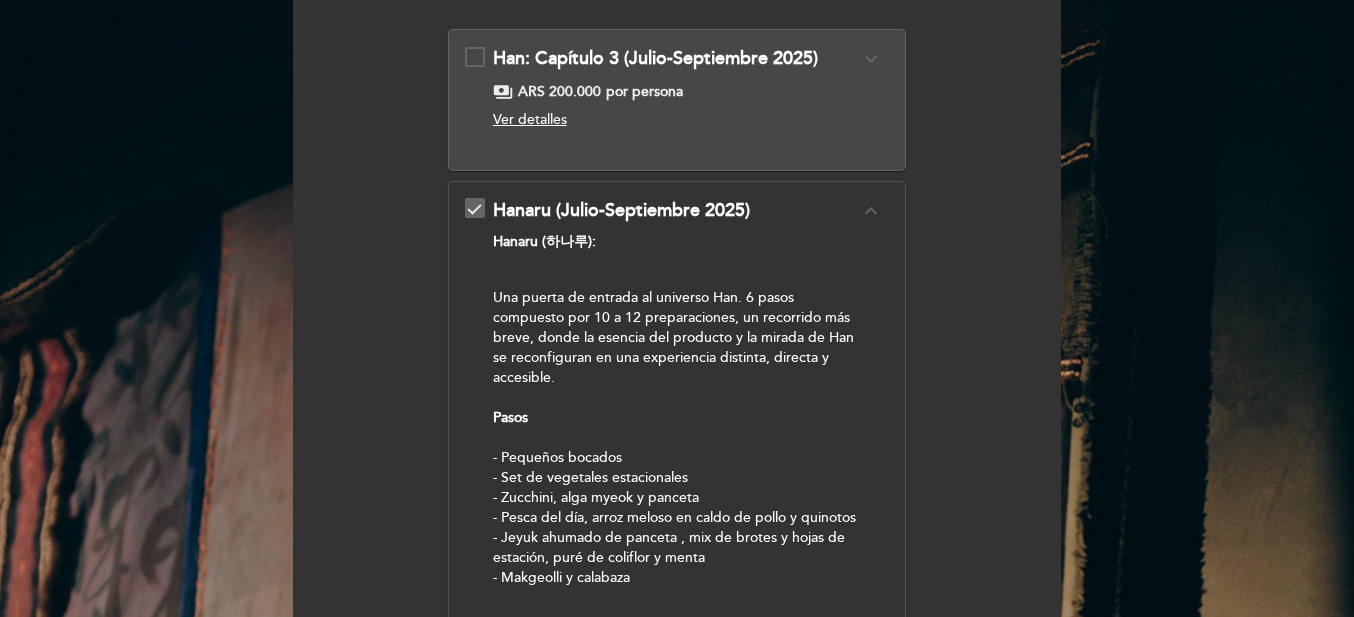 scroll, scrollTop: 232, scrollLeft: 0, axis: vertical 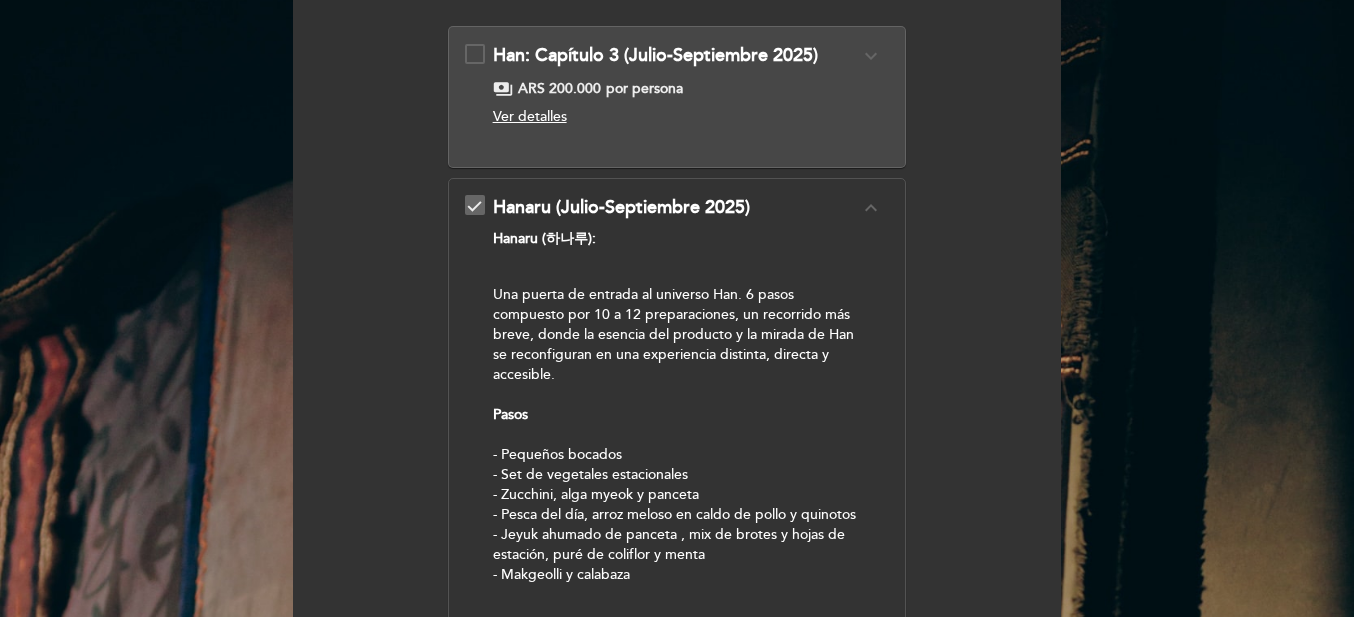 click on "expand_less" at bounding box center (871, 208) 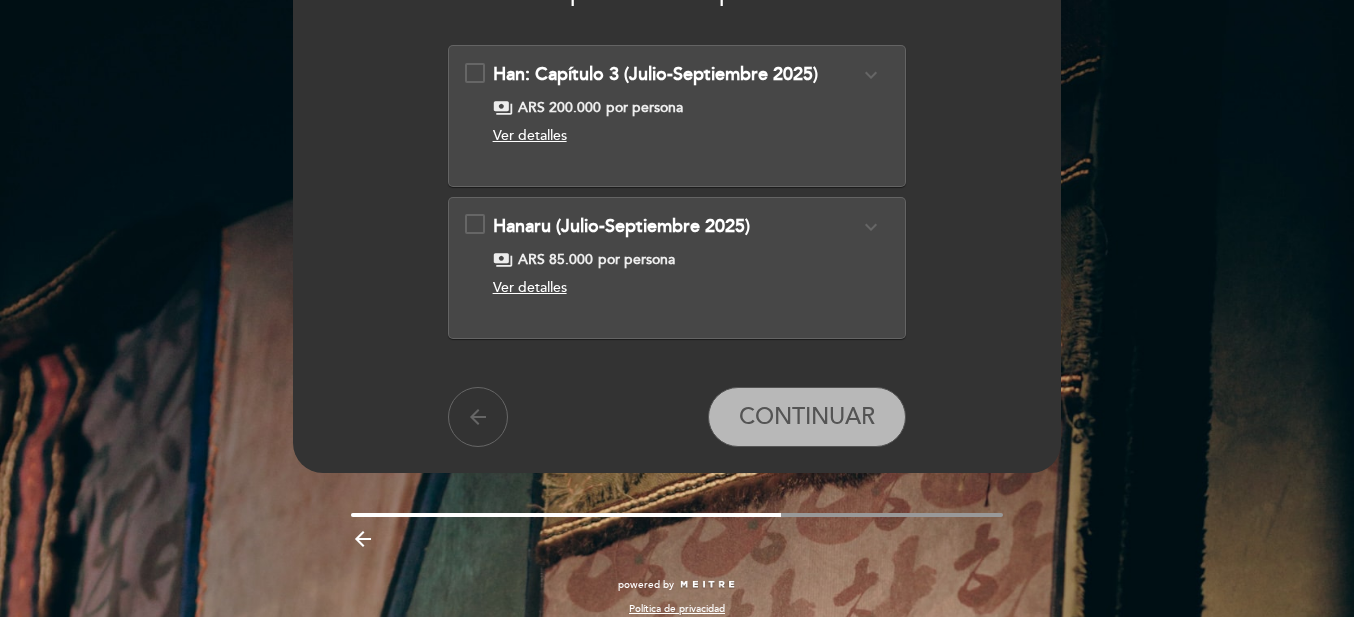 scroll, scrollTop: 214, scrollLeft: 0, axis: vertical 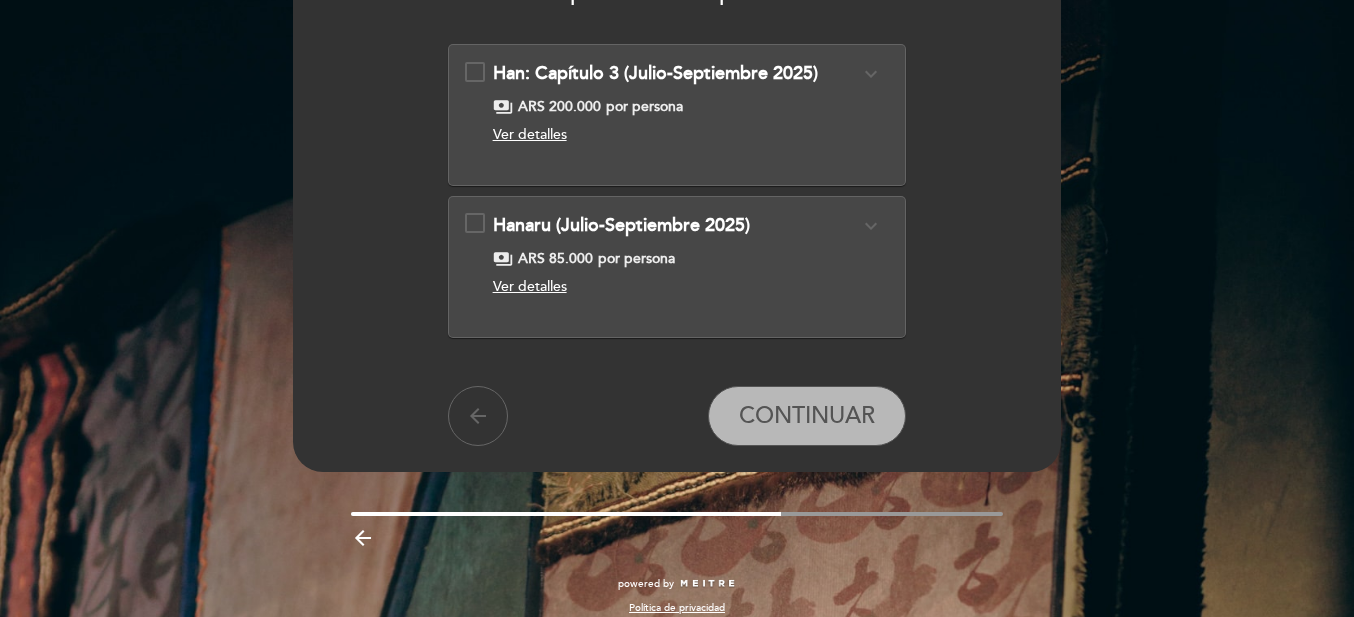 click on "Hanaru (하나루):
Una puerta de entrada al universo Han. 6 pasos compuesto por 10 a 12 preparaciones, un recorrido más breve, donde la esencia del producto y la mirada de Han se reconfiguran en una experiencia distinta, directa y accesible. Pasos - Pequeños bocados  - Set de vegetales estacionales  - Zucchini, alga myeok y panceta  - Pesca del día, arroz meloso en caldo de pollo y quinotos  - Jeyuk ahumado de panceta , mix de brotes y hojas de estación, puré de coliflor y menta  - Makgeolli y calabaza
payments
ARS 85.000
por persona
Ver detalles" at bounding box center [677, 259] 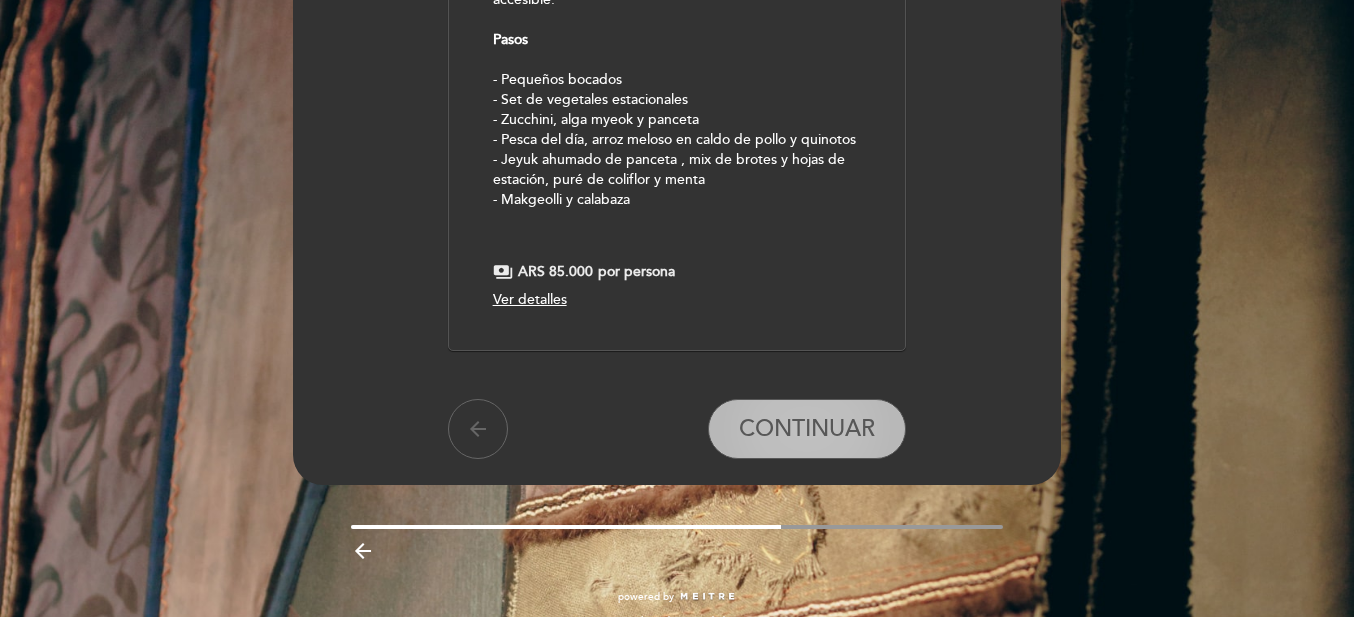 click on "CONTINUAR" at bounding box center [807, 429] 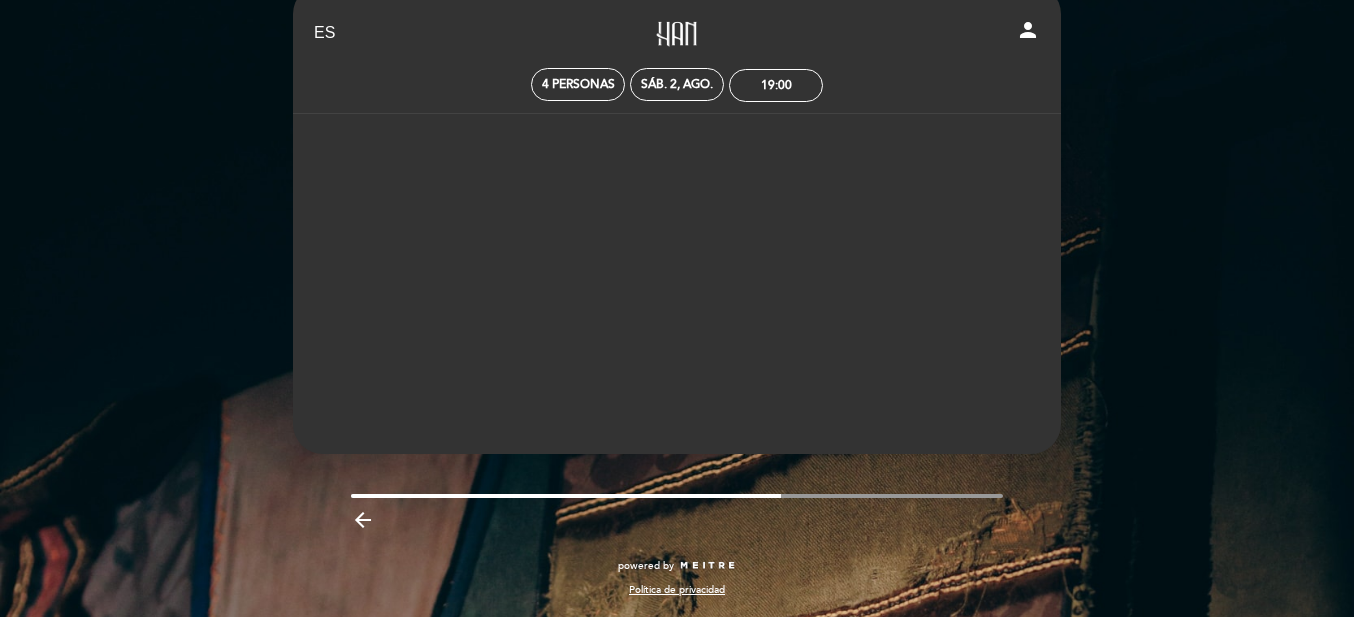 scroll, scrollTop: 41, scrollLeft: 0, axis: vertical 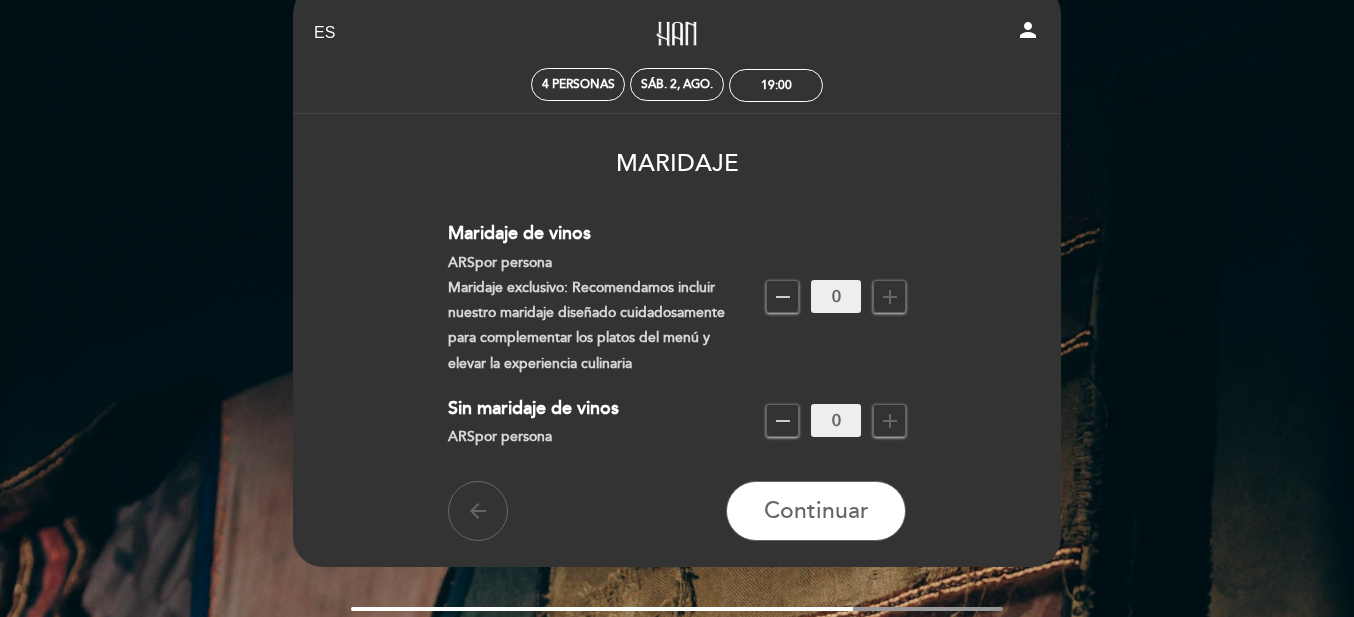 click on "Maridaje exclusivo: Recomendamos incluir nuestro maridaje diseñado cuidadosamente para complementar los platos del menú y elevar la experiencia culinaria" at bounding box center [599, 325] 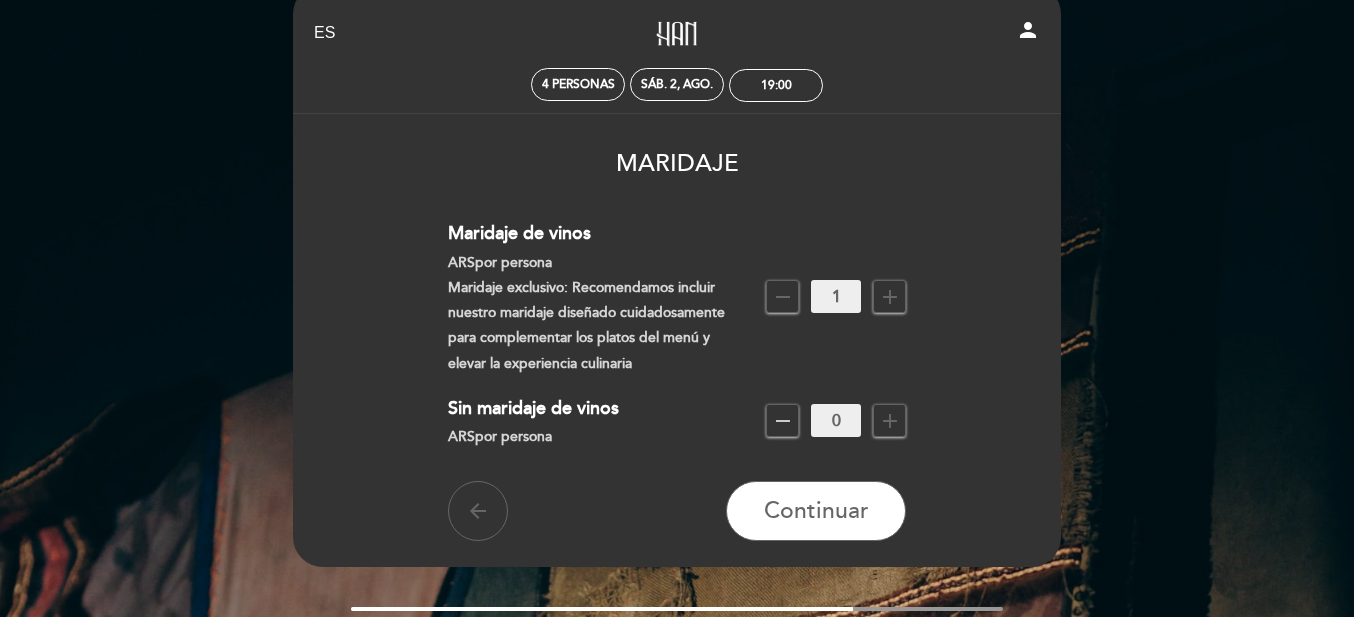 click on "remove" at bounding box center [783, 297] 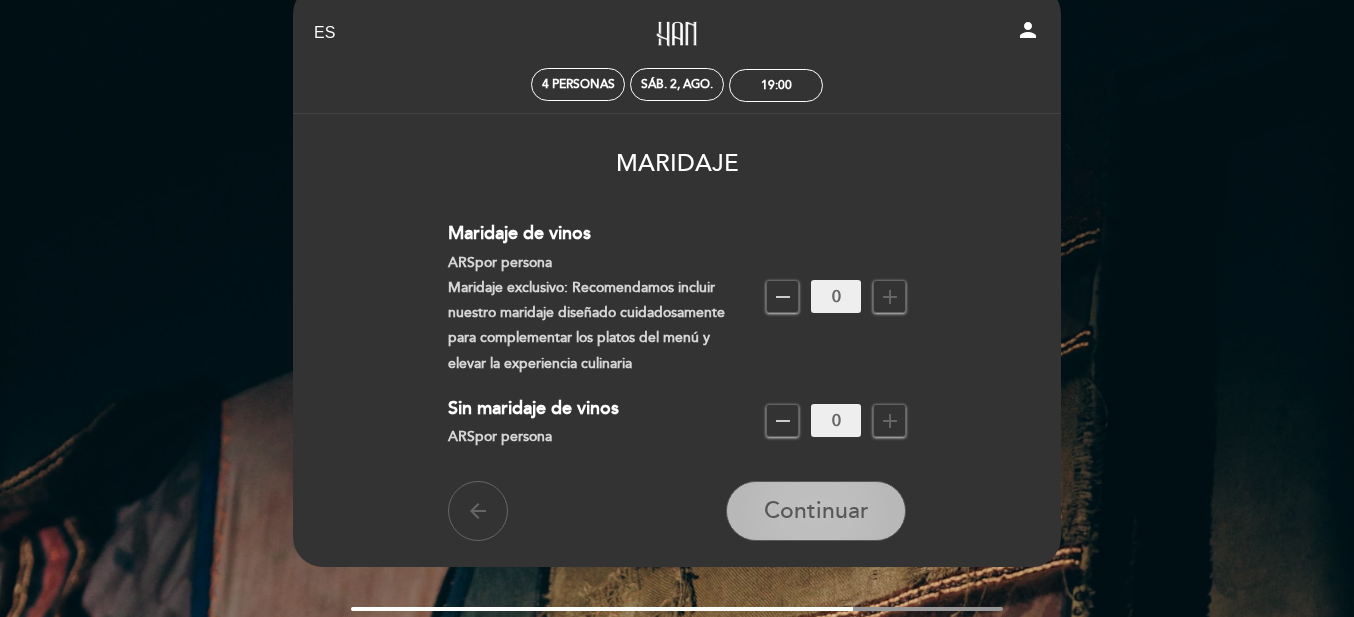 click on "Continuar" at bounding box center [816, 511] 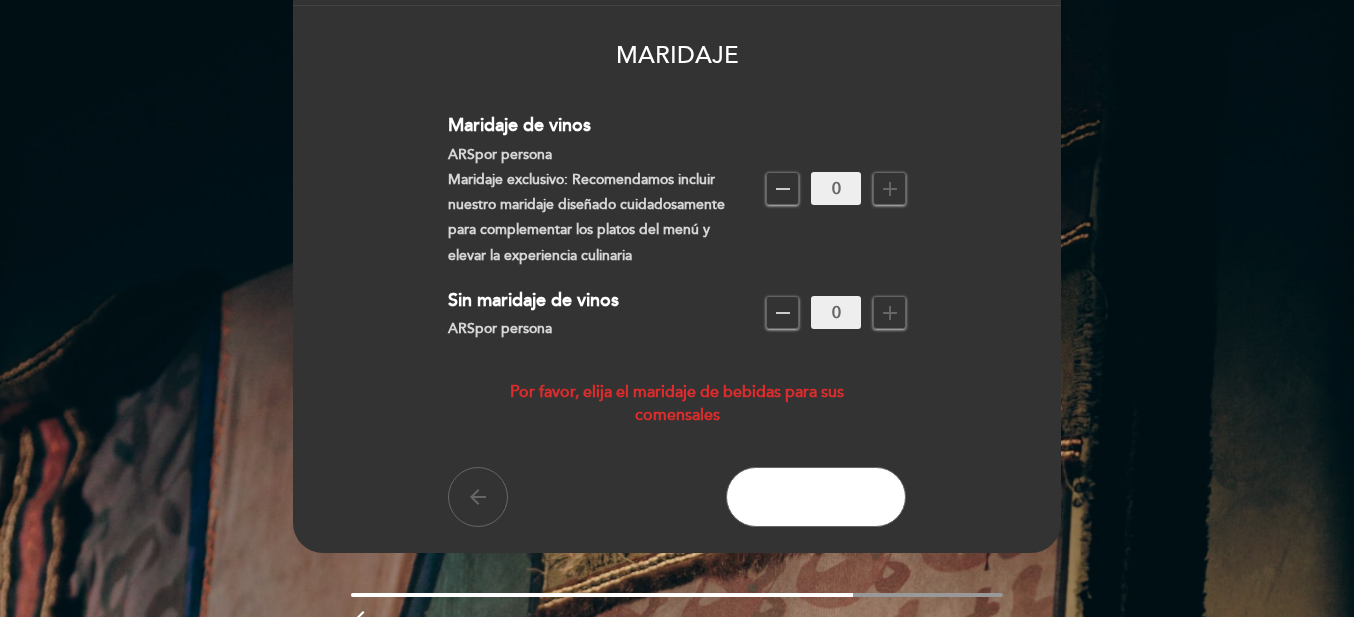 scroll, scrollTop: 147, scrollLeft: 0, axis: vertical 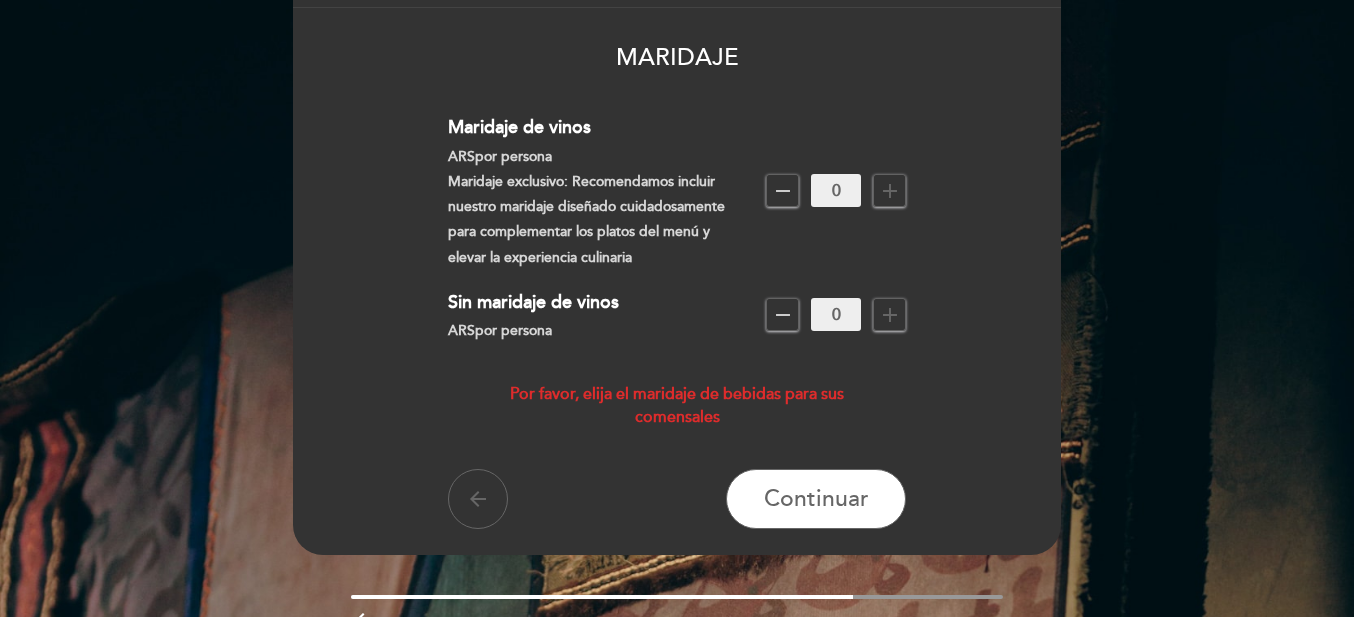 click on "add" at bounding box center [890, 315] 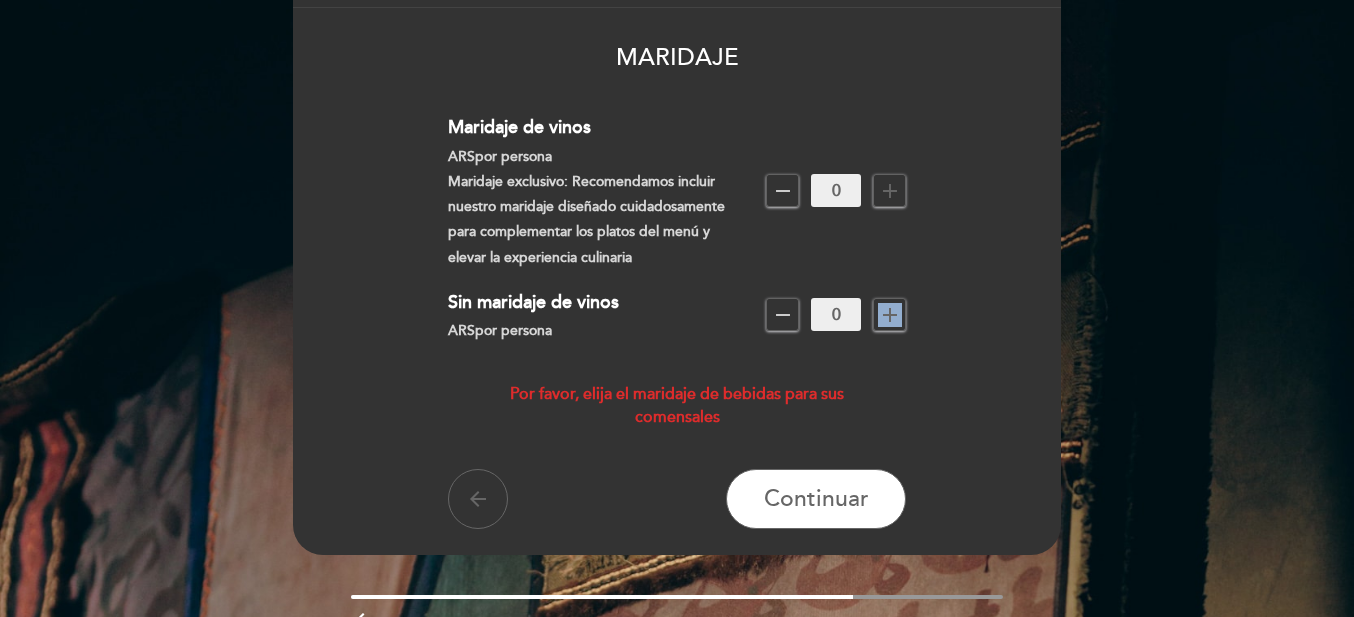 click on "add" at bounding box center (890, 315) 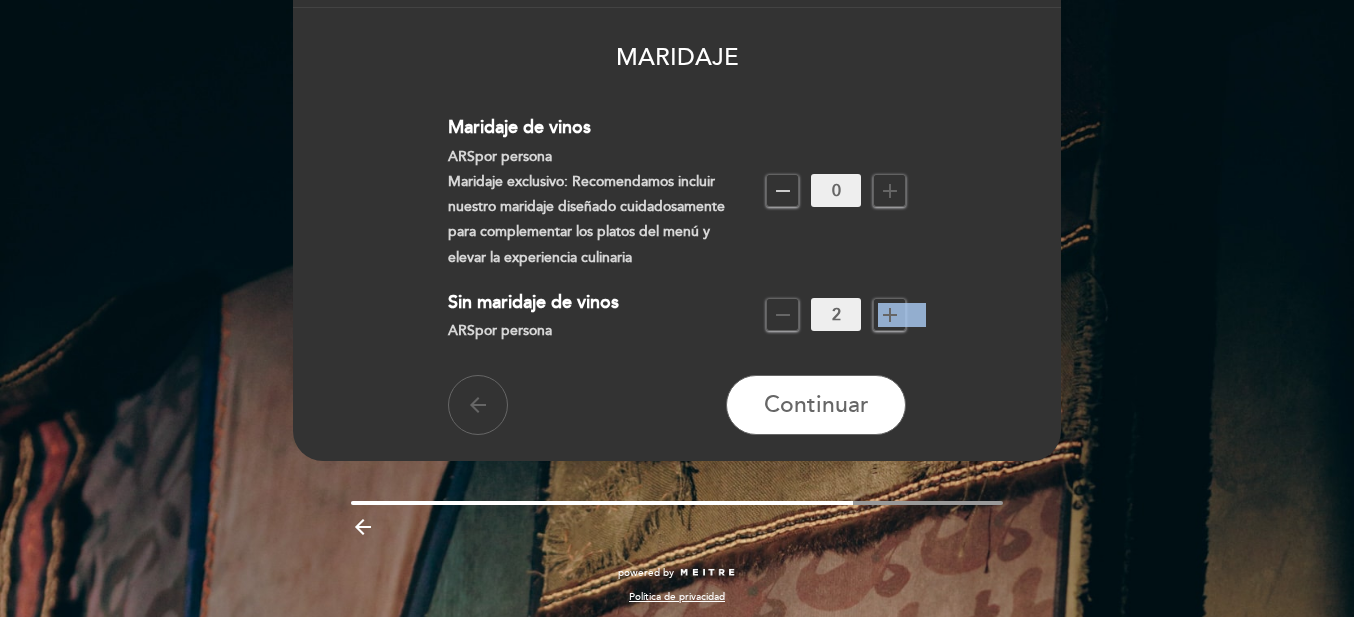 click on "add" at bounding box center [890, 315] 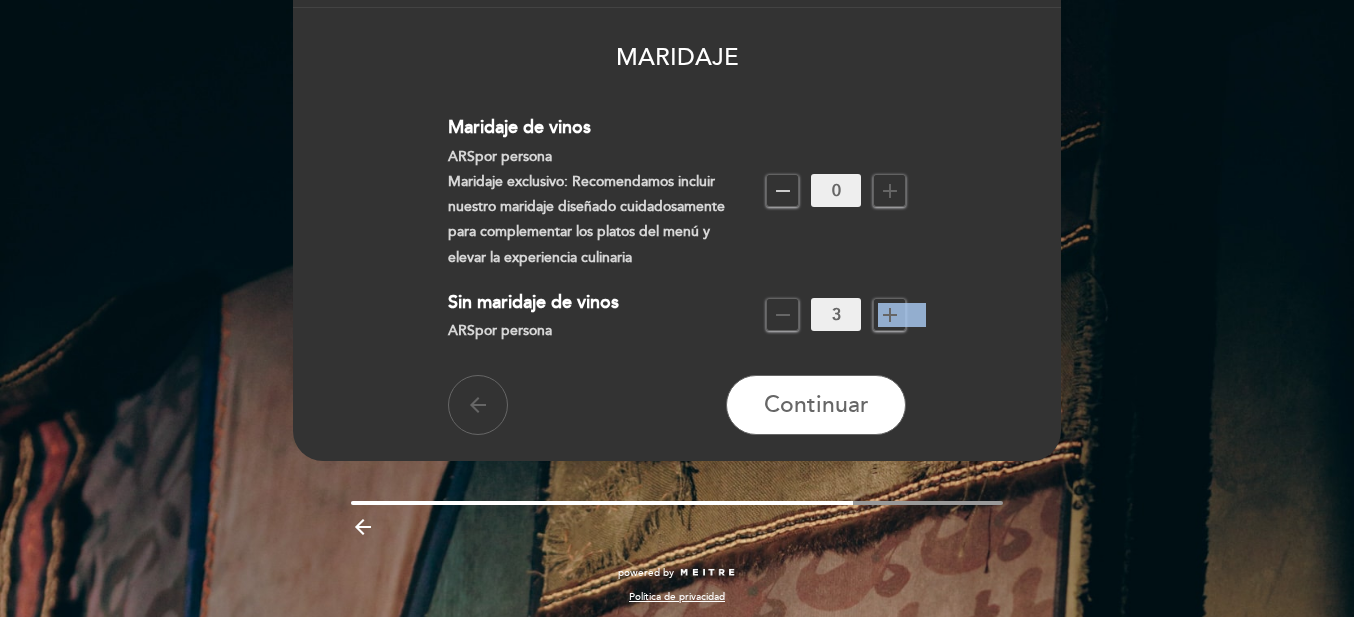 click on "add" at bounding box center [890, 315] 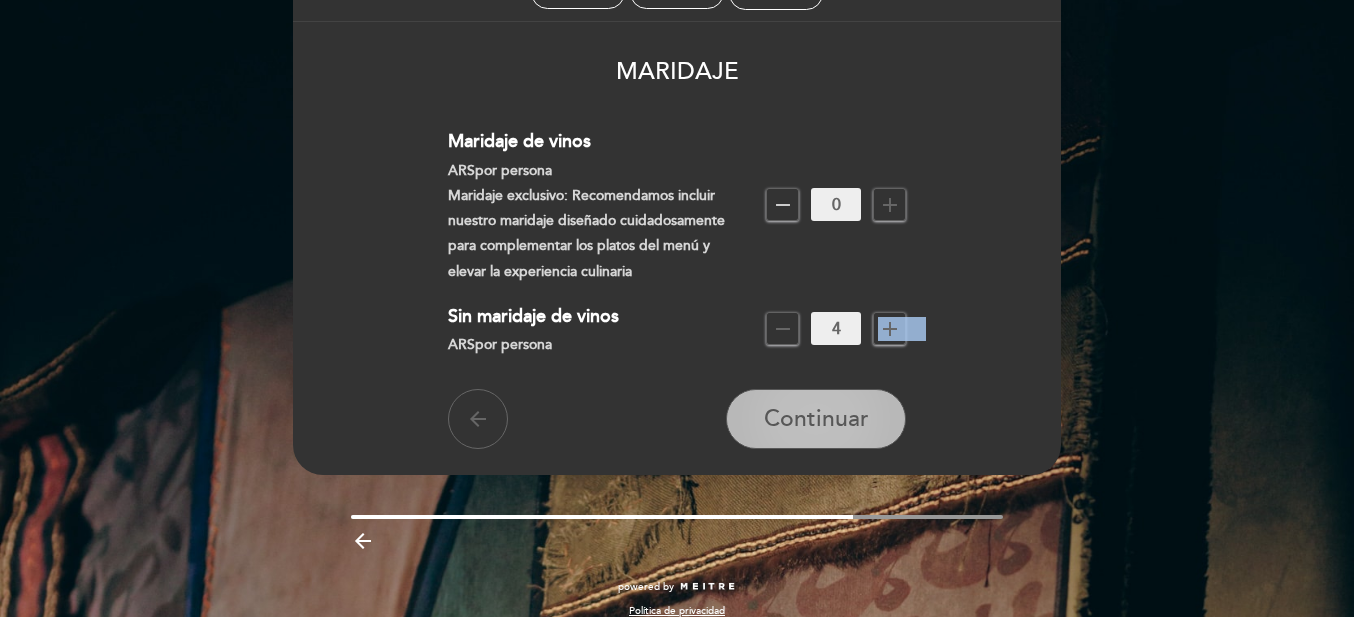 click on "Continuar" at bounding box center (816, 419) 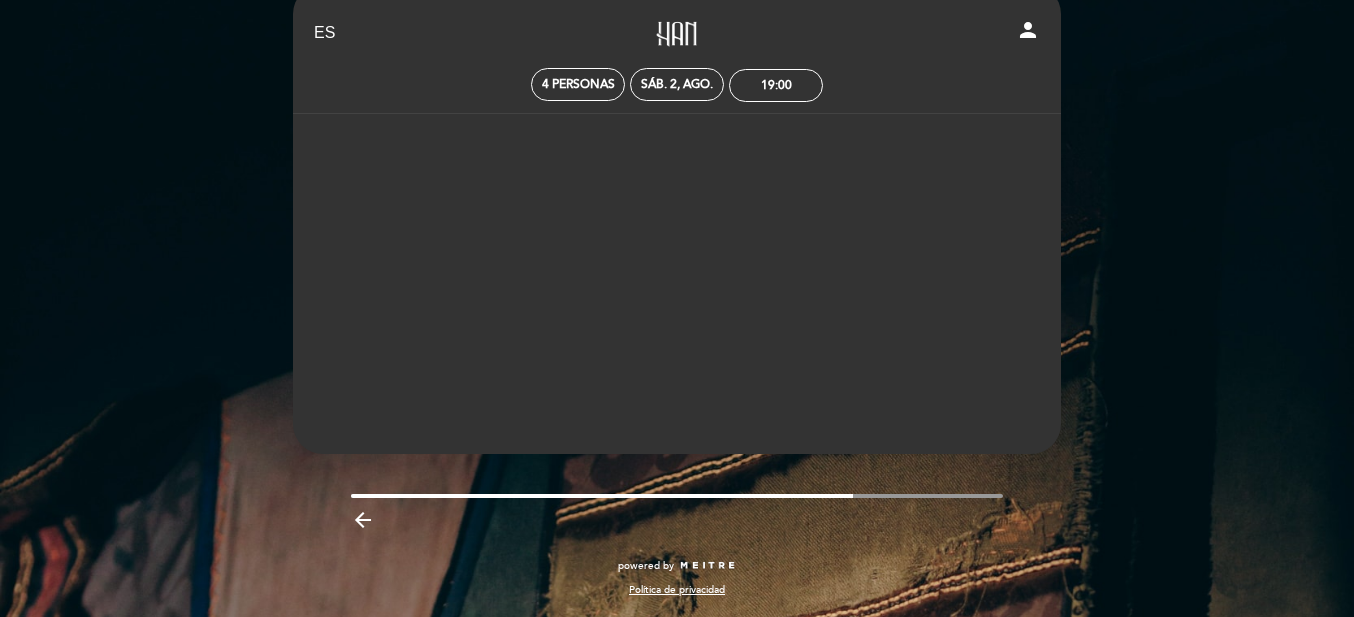 scroll, scrollTop: 41, scrollLeft: 0, axis: vertical 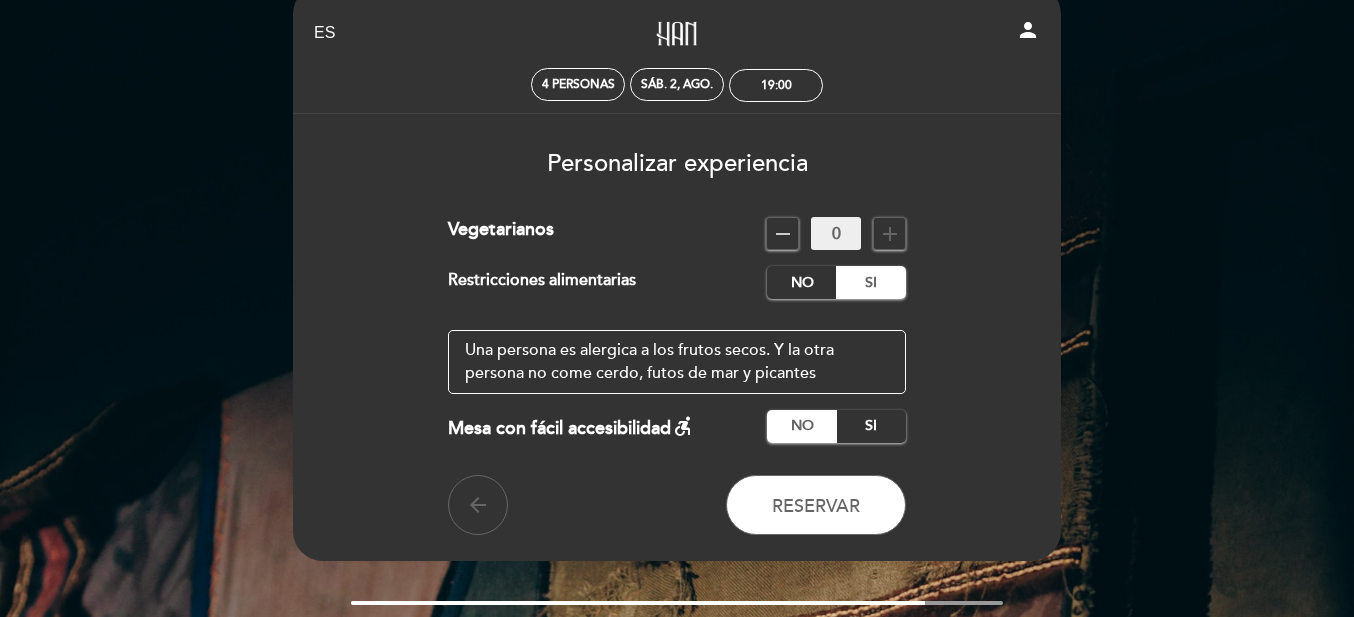 click on "Cargo por servicio :
0 % Nothing selected   0 % 15 % 18 % 20 %
Vegetarianos
remove
0
add
Restricciones alimentarias
No
Si
No Si" at bounding box center [677, 376] 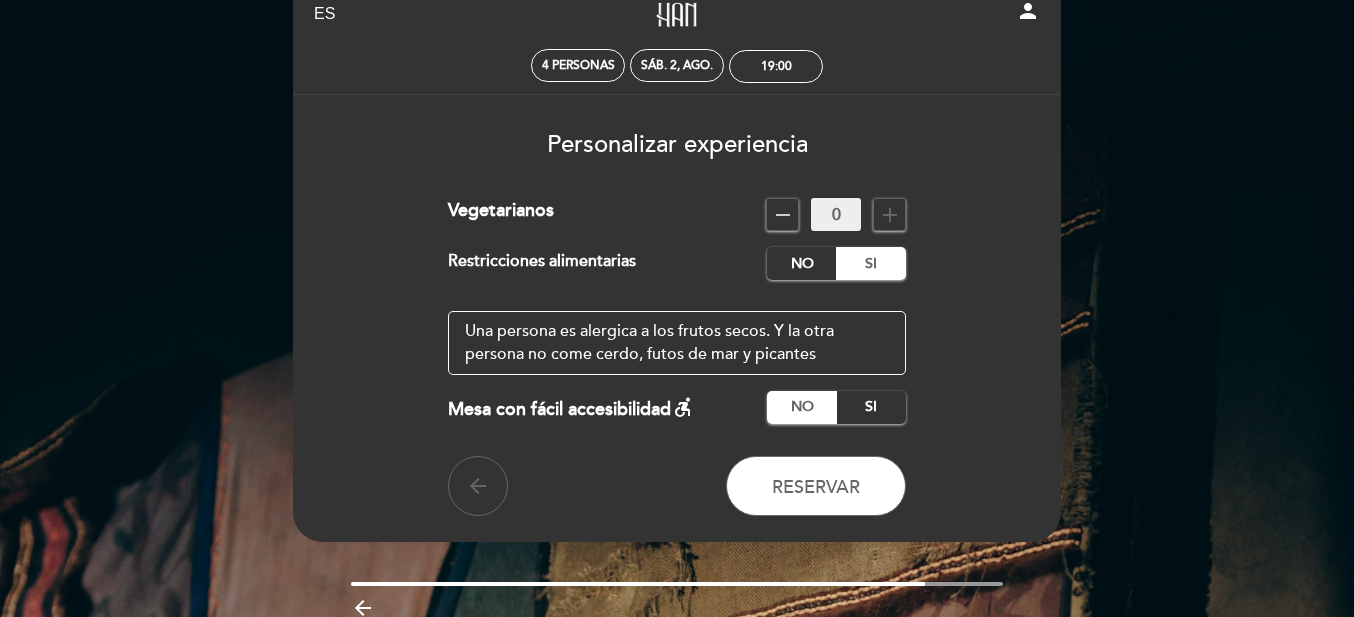 scroll, scrollTop: 59, scrollLeft: 0, axis: vertical 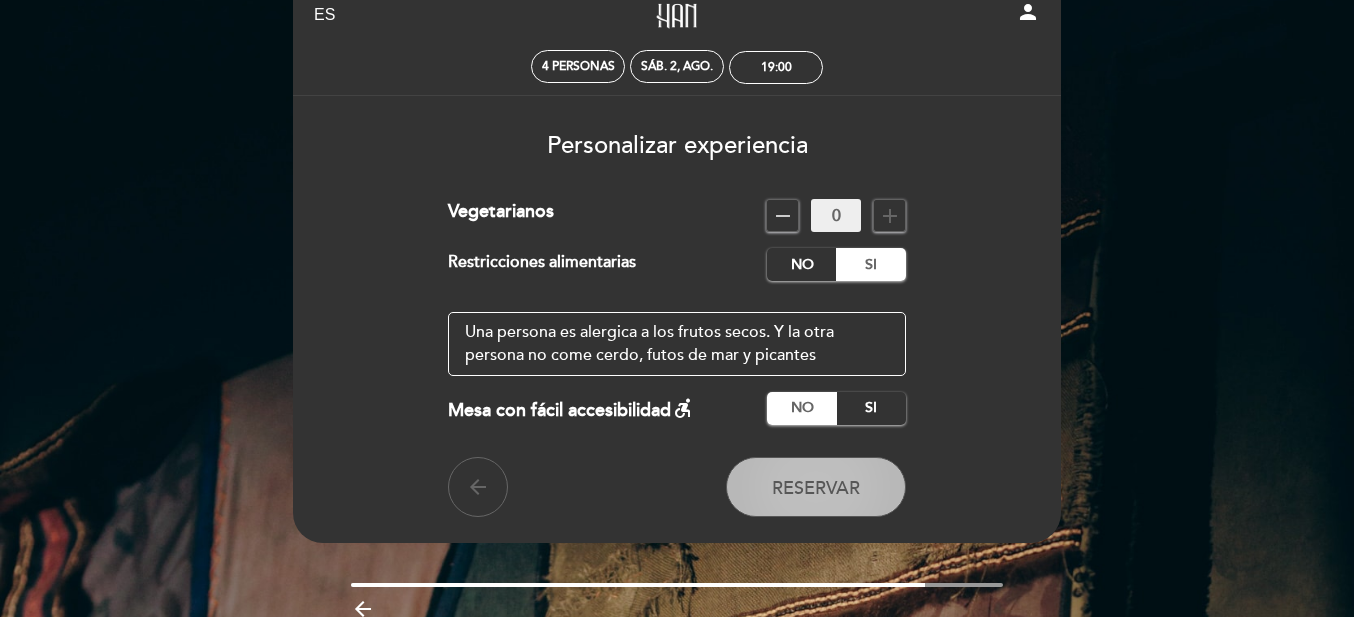click on "Reservar" at bounding box center (816, 487) 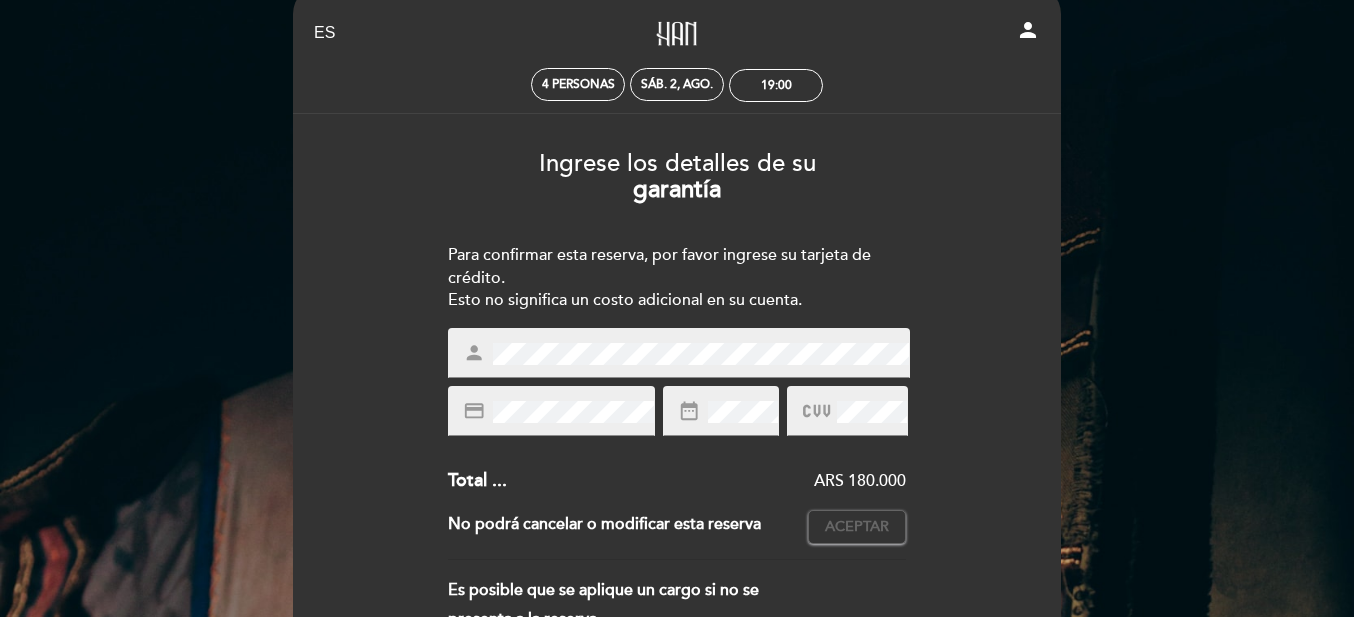 scroll, scrollTop: 0, scrollLeft: 0, axis: both 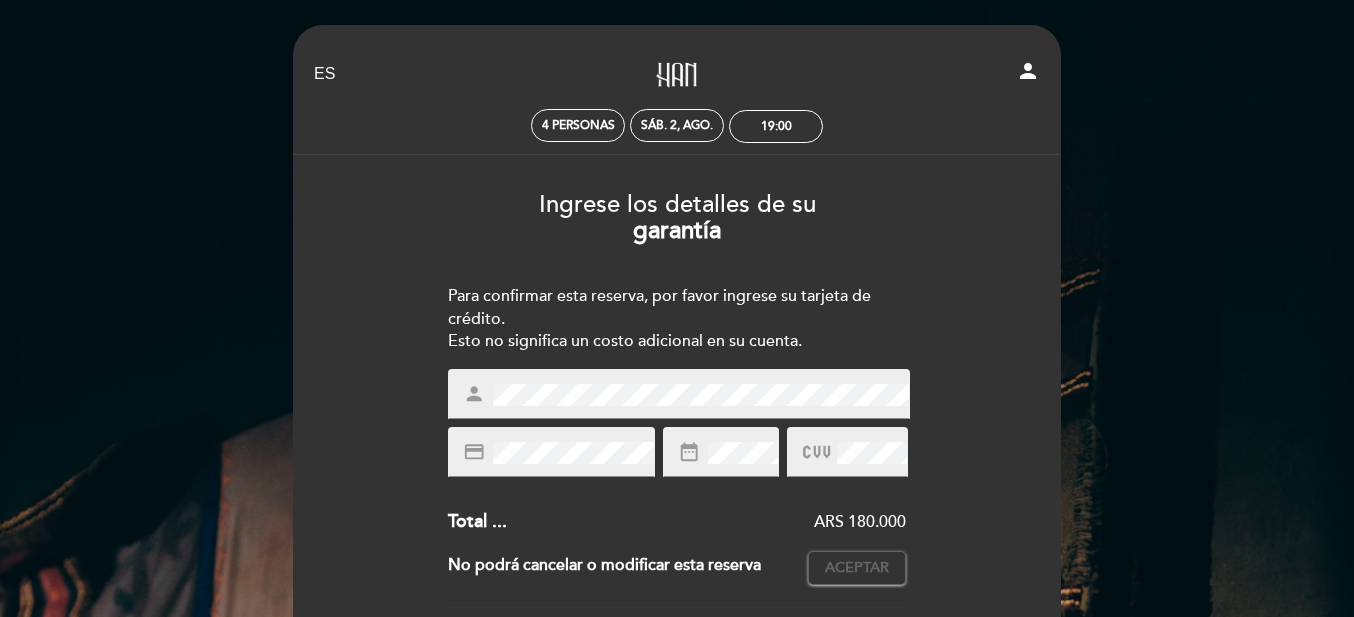 click on "Ingrese los detalles de su
garantía" at bounding box center (677, 210) 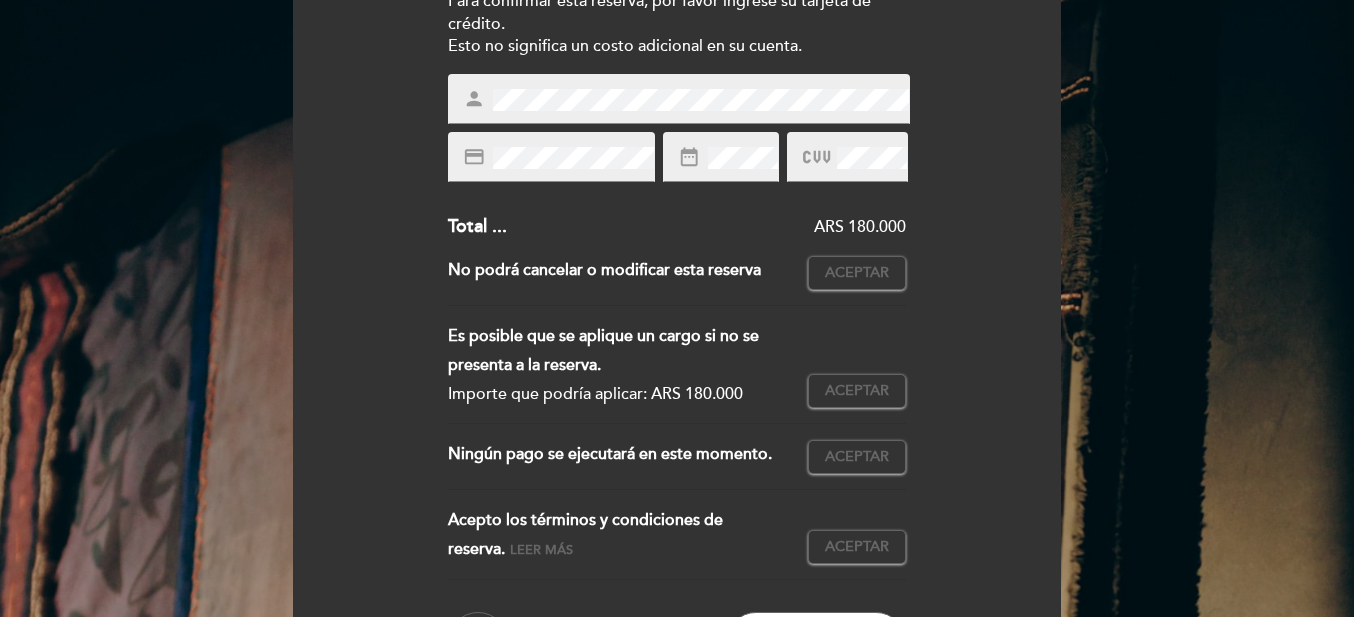 scroll, scrollTop: 294, scrollLeft: 0, axis: vertical 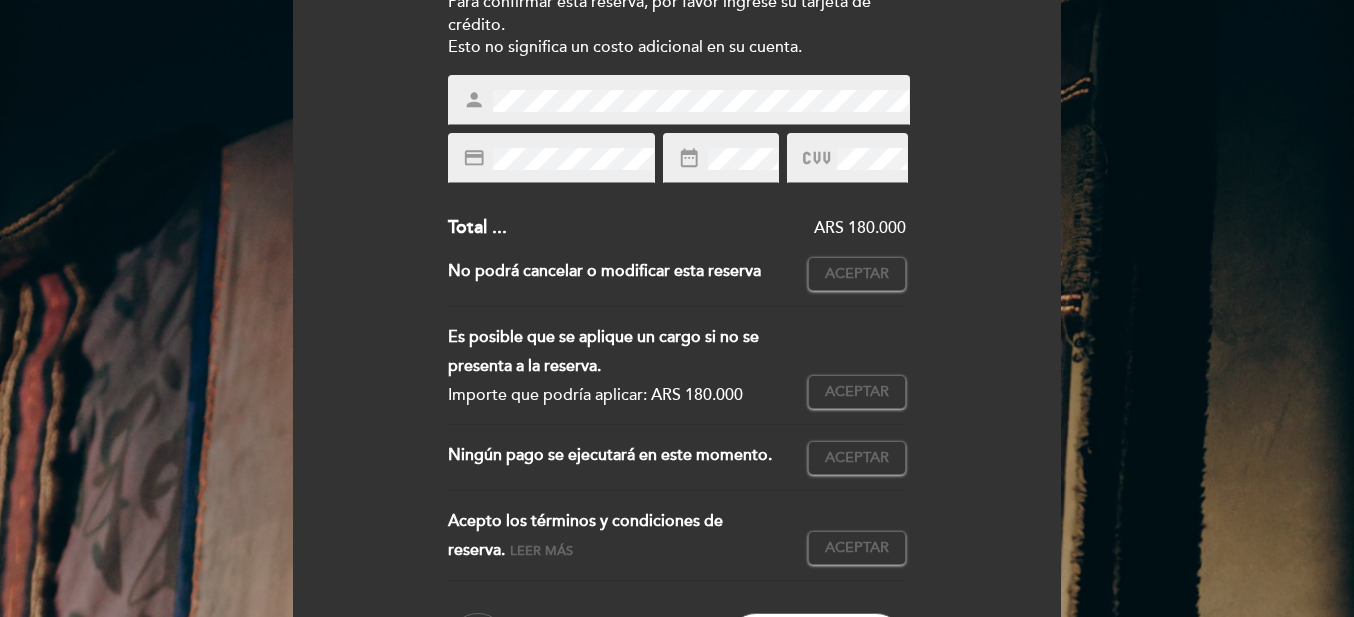 type 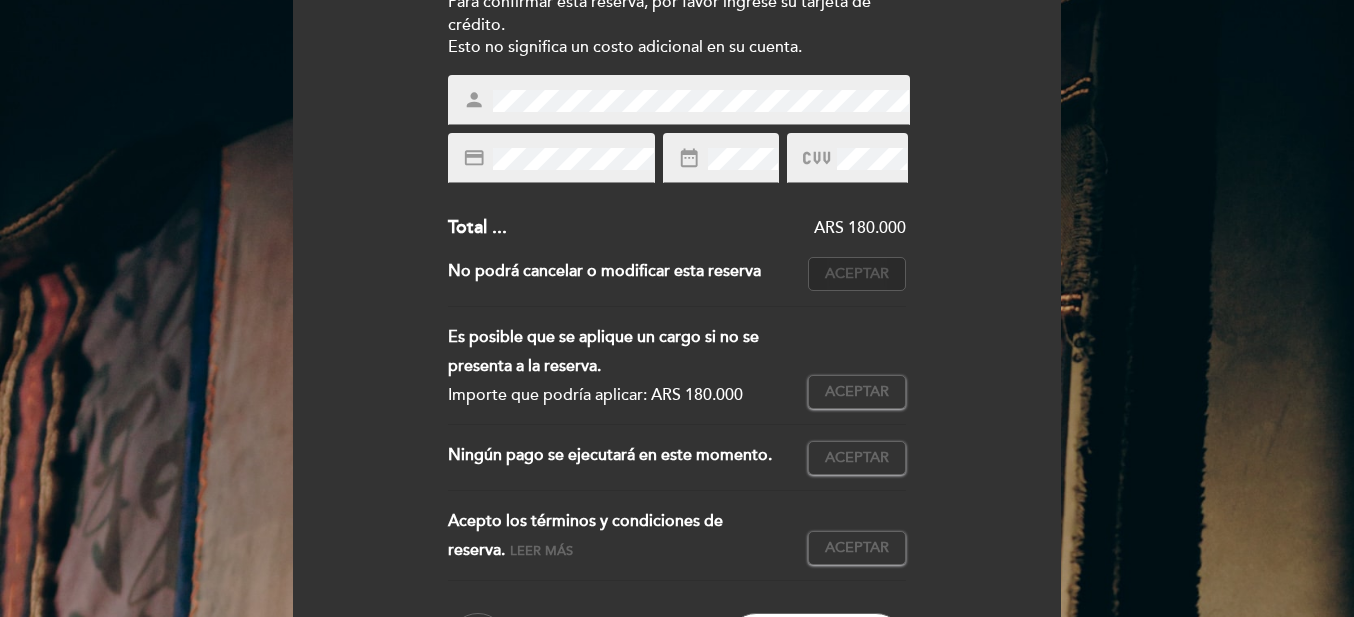 click on "Aceptar" at bounding box center (857, 274) 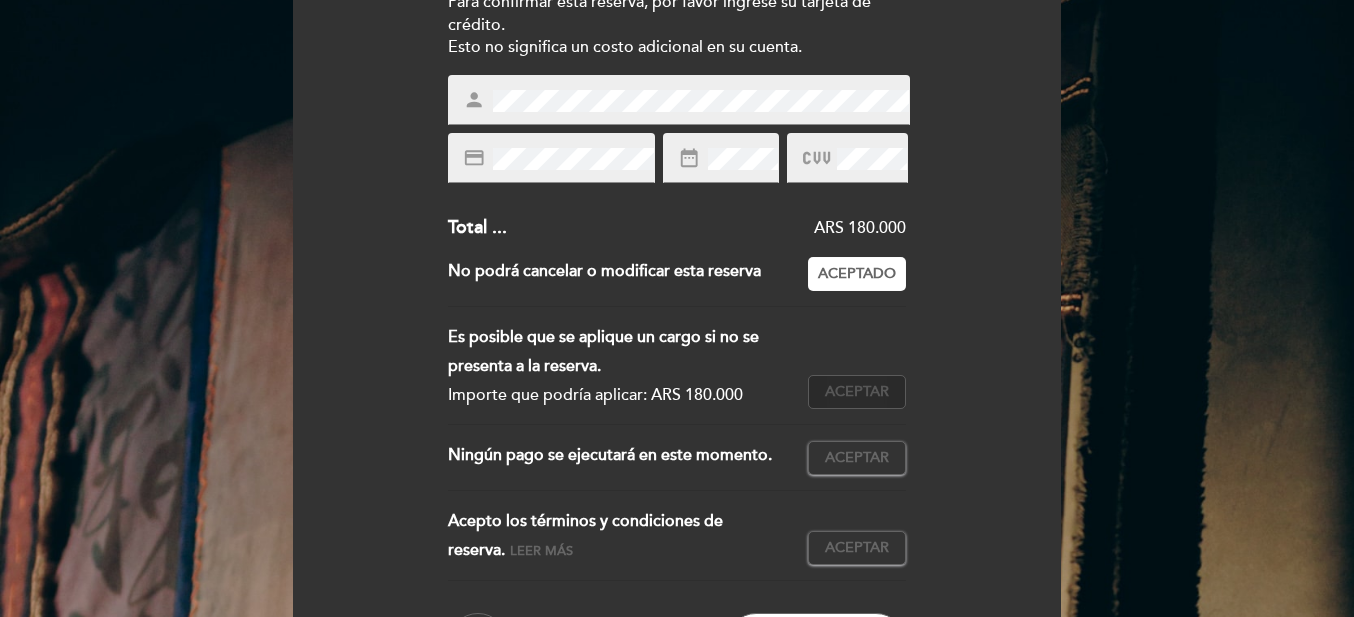 click on "Aceptar" at bounding box center (857, 392) 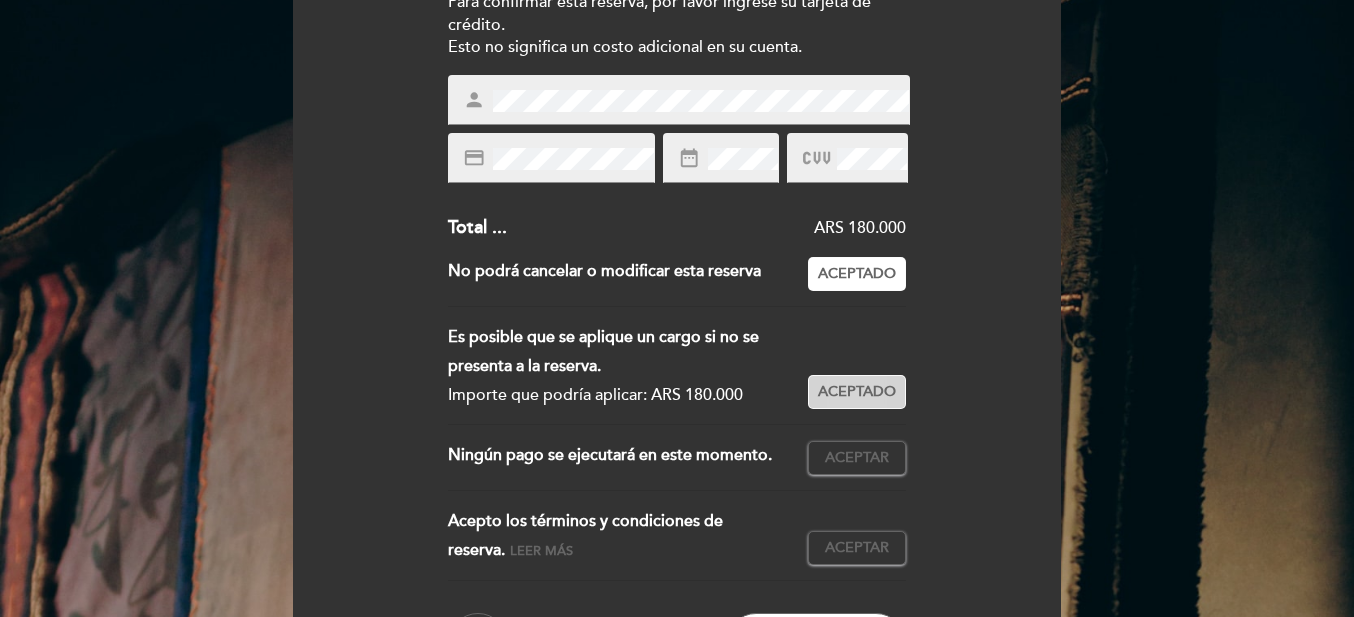 scroll, scrollTop: 329, scrollLeft: 0, axis: vertical 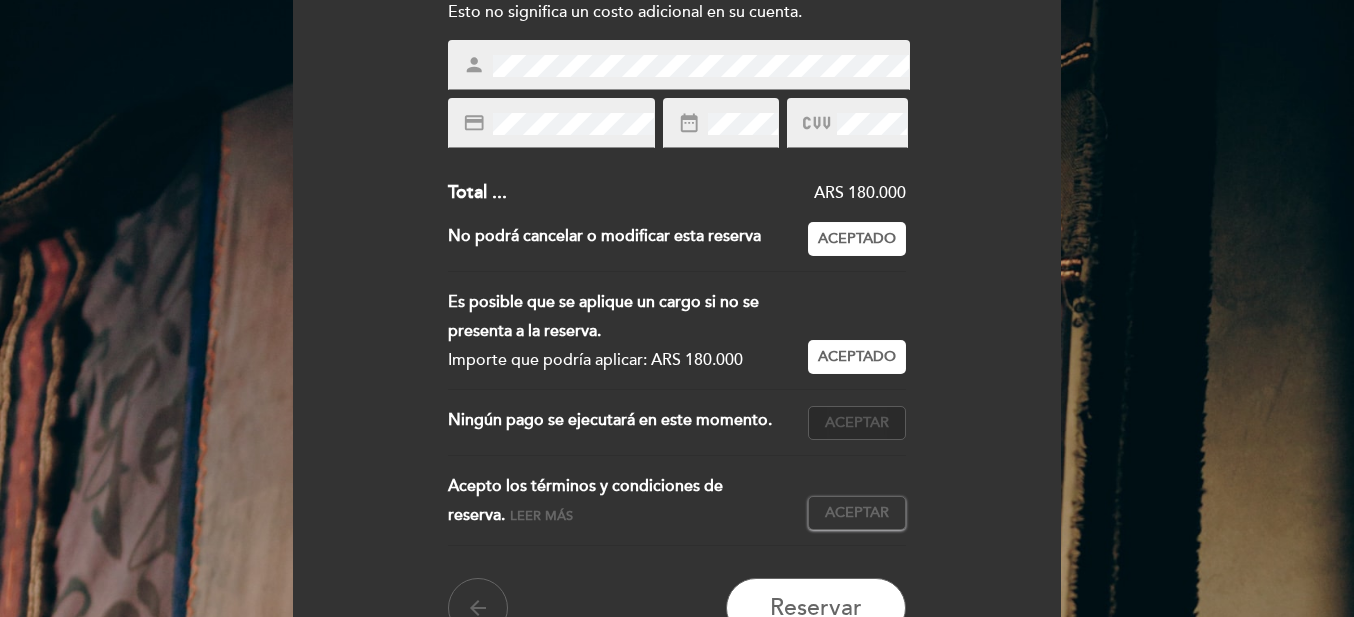 click on "Aceptar" at bounding box center [857, 423] 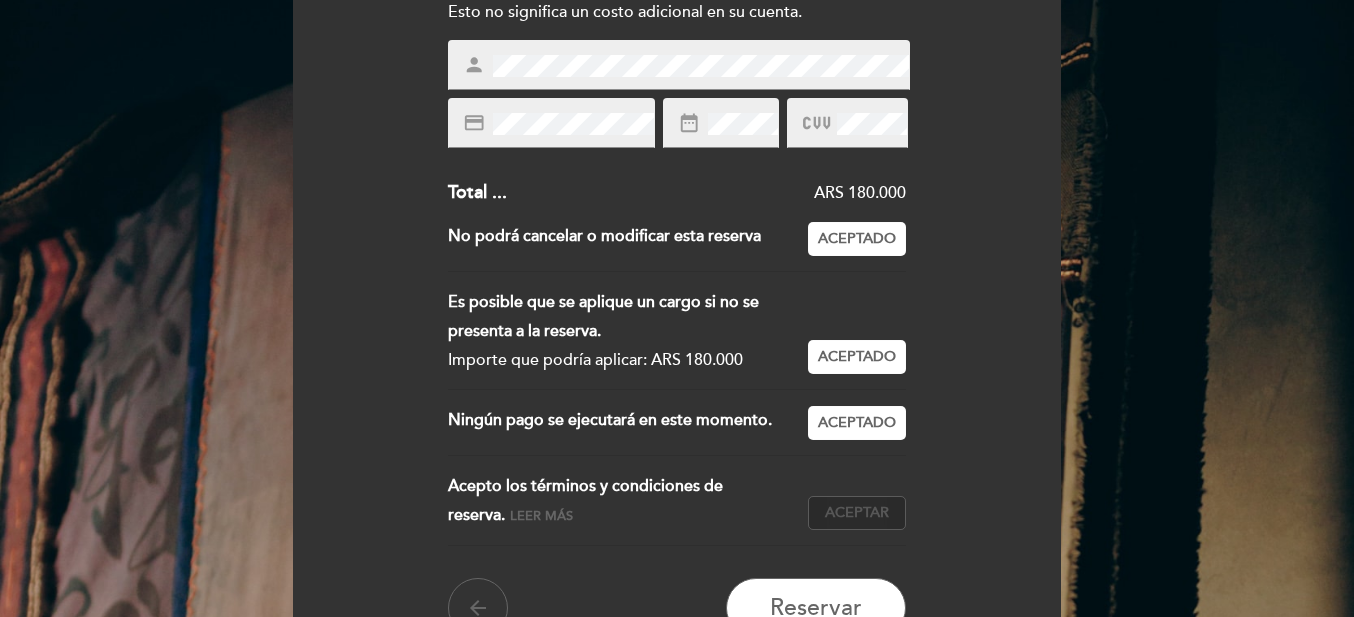 click on "Aceptar" at bounding box center [857, 513] 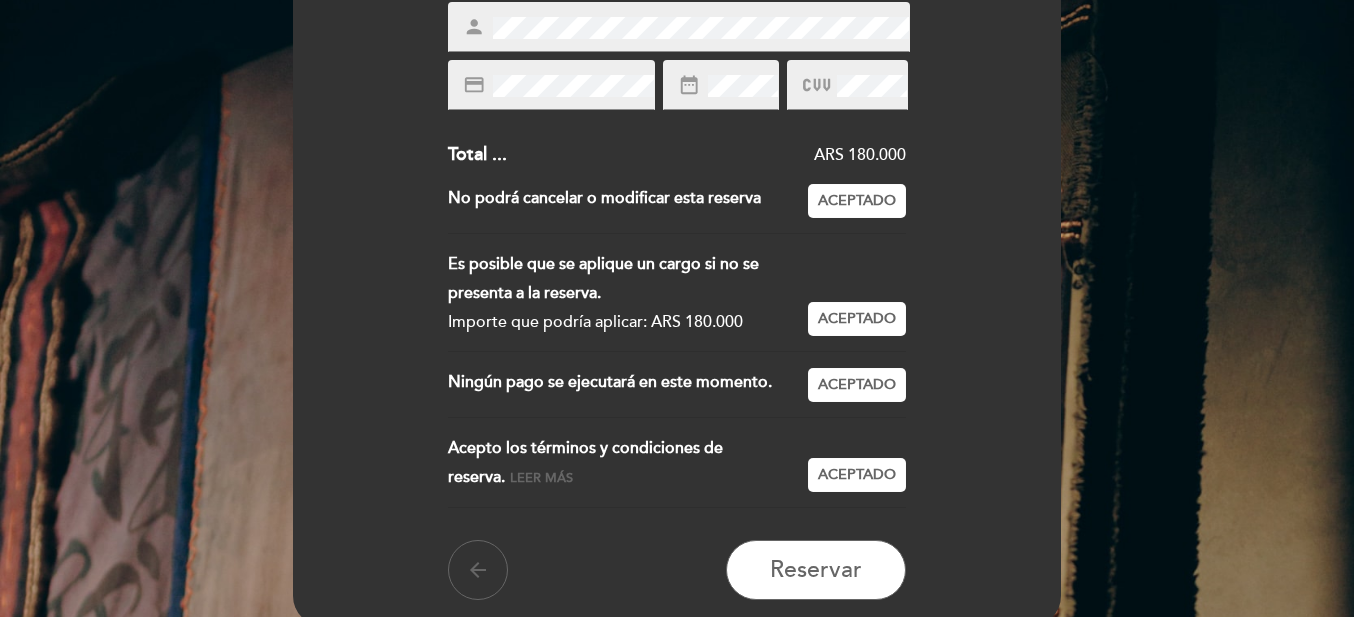 scroll, scrollTop: 471, scrollLeft: 0, axis: vertical 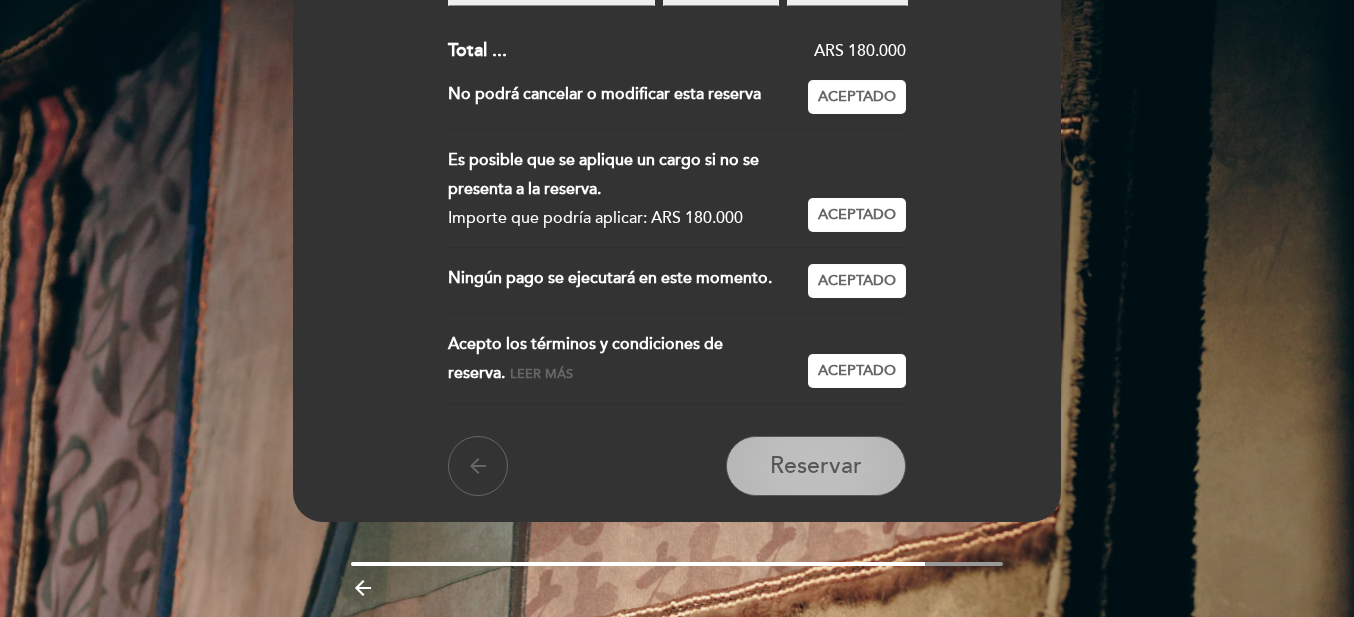 click on "Reservar" at bounding box center [816, 466] 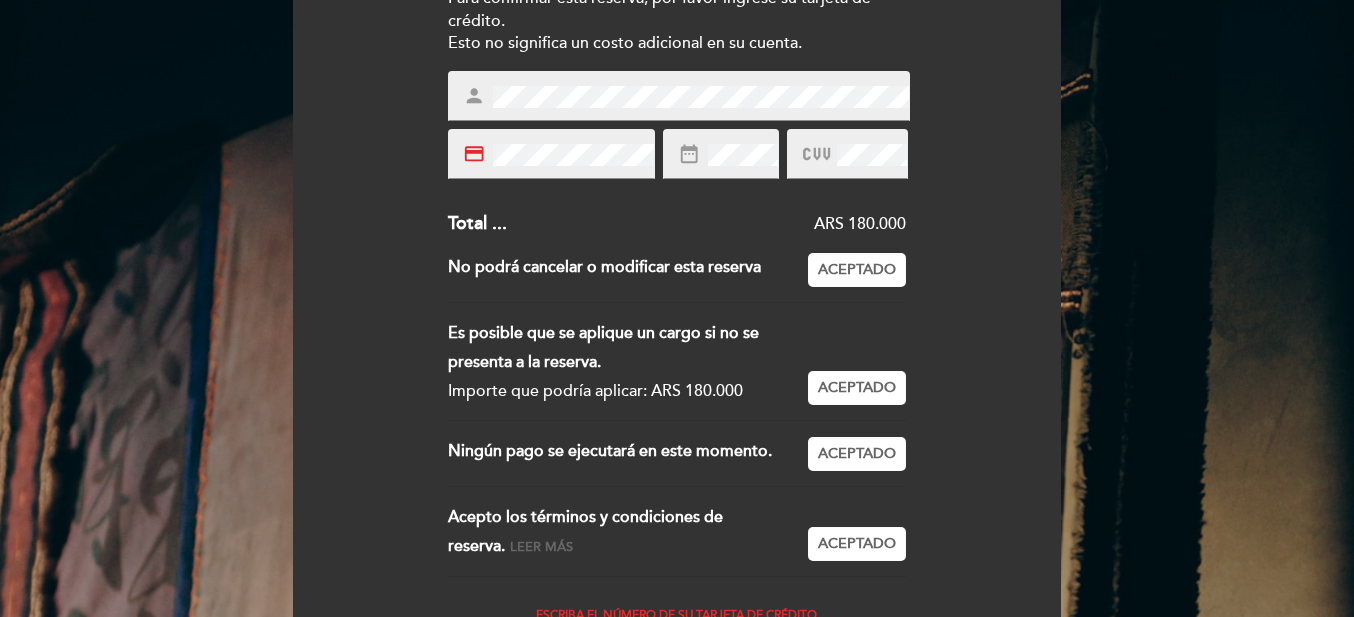 scroll, scrollTop: 297, scrollLeft: 0, axis: vertical 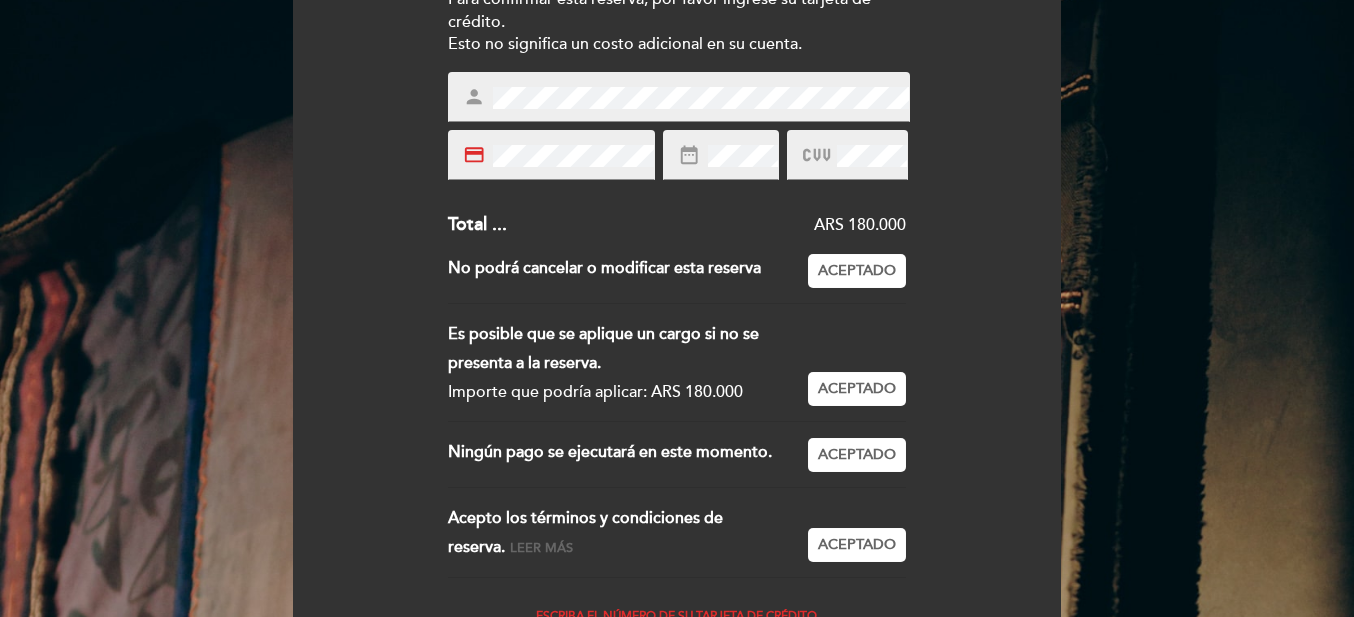 click on "Ingrese los detalles de su
garantía
Para confirmar esta reserva, por favor ingrese su tarjeta de crédito. Esto no significa un costo adicional en su cuenta.
Para entrar en lista de espera, por favor ingrese su tarjeta de crédito.
Si no se concreta la reserva esta garantía queda sin efecto.
La garantía para prevenir ausencias solo aplica si se le asigna una reserva.
Si no logramos moverlo de lista de espera hacia una mesa, la garantía queda sin efecto.
Para entrar en lista de pre-acceso, por favor ingrese su tarjeta de crédito.
Si no se concreta la reserva esta garantía queda sin efecto.
La garantía para prevenir ausencias solo aplica si se le asigna una reserva.
Si no logramos moverlo de lista de pre-acceso hacia una mesa, la garantía queda sin efecto.
person" at bounding box center (677, 297) 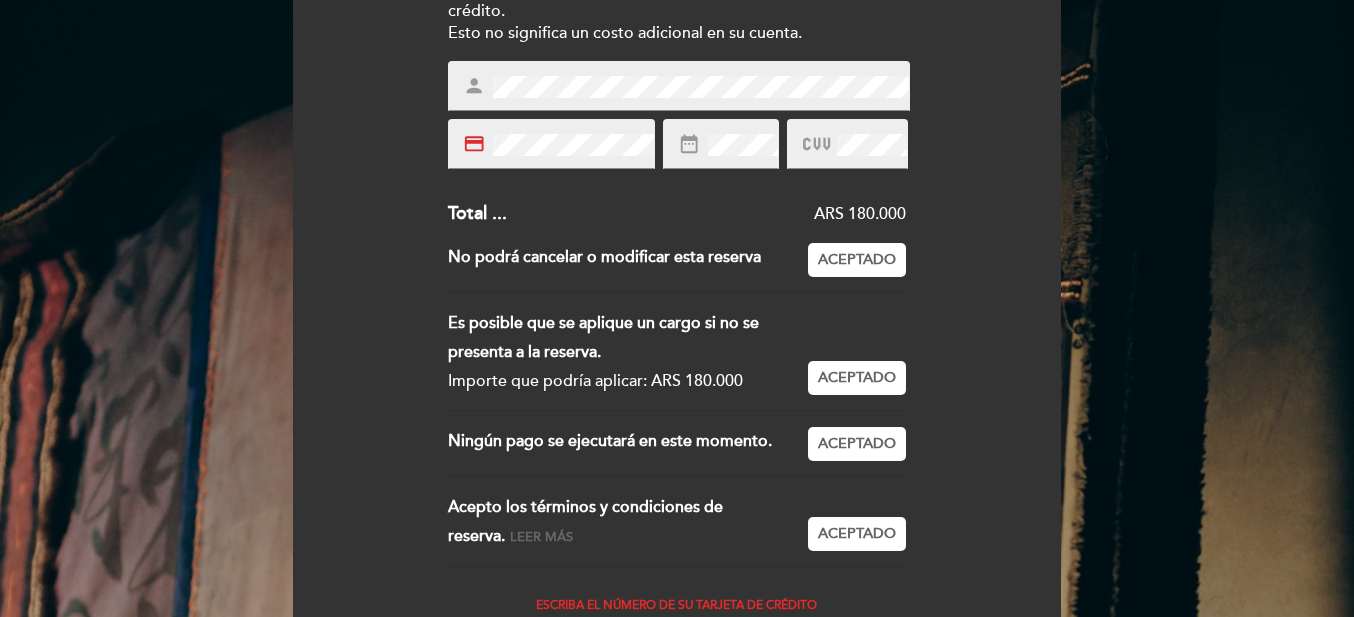 scroll, scrollTop: 307, scrollLeft: 0, axis: vertical 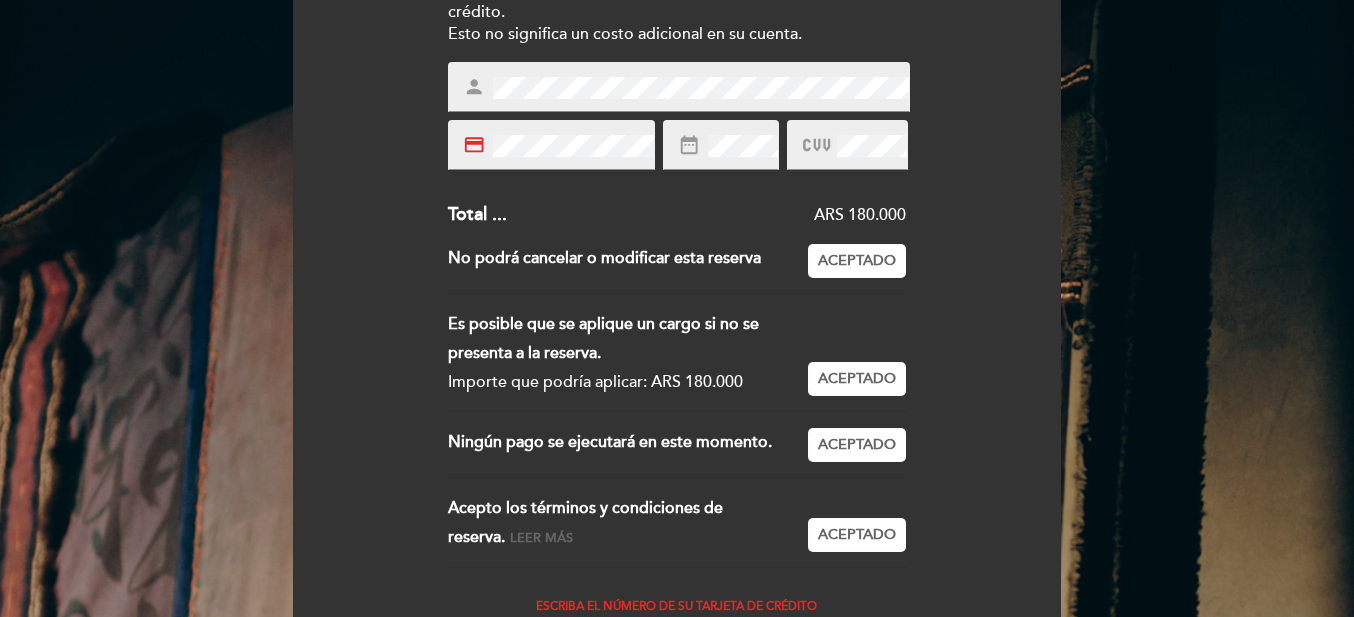 click on "Ingrese los detalles de su
garantía
Para confirmar esta reserva, por favor ingrese su tarjeta de crédito. Esto no significa un costo adicional en su cuenta.
Para entrar en lista de espera, por favor ingrese su tarjeta de crédito.
Si no se concreta la reserva esta garantía queda sin efecto.
La garantía para prevenir ausencias solo aplica si se le asigna una reserva.
Si no logramos moverlo de lista de espera hacia una mesa, la garantía queda sin efecto.
Para entrar en lista de pre-acceso, por favor ingrese su tarjeta de crédito.
Si no se concreta la reserva esta garantía queda sin efecto.
La garantía para prevenir ausencias solo aplica si se le asigna una reserva.
Si no logramos moverlo de lista de pre-acceso hacia una mesa, la garantía queda sin efecto.
person" at bounding box center [677, 287] 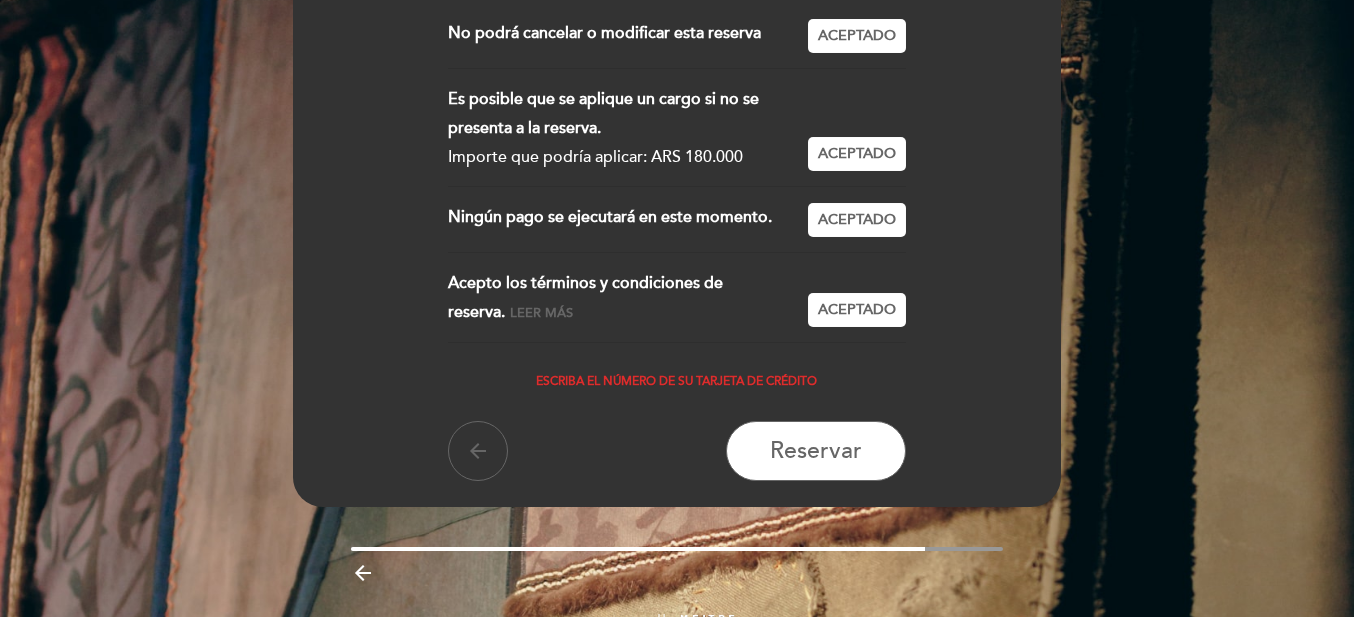 scroll, scrollTop: 531, scrollLeft: 0, axis: vertical 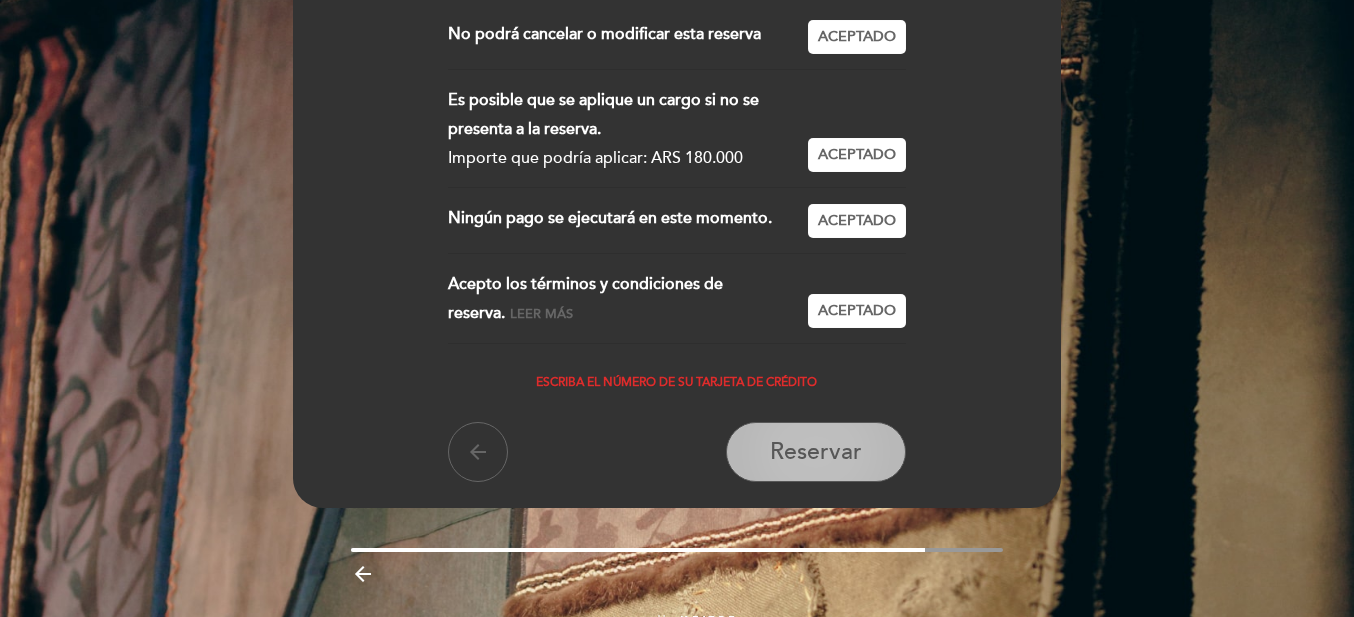 click on "Reservar" at bounding box center [816, 453] 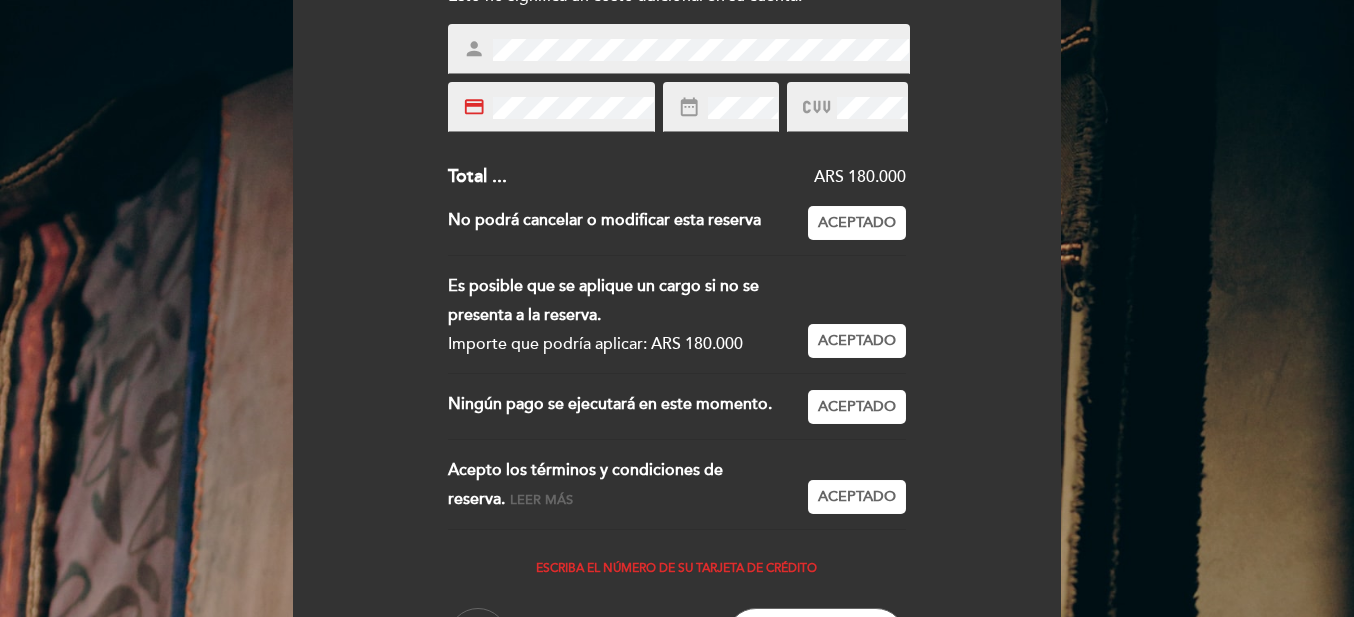 scroll, scrollTop: 315, scrollLeft: 0, axis: vertical 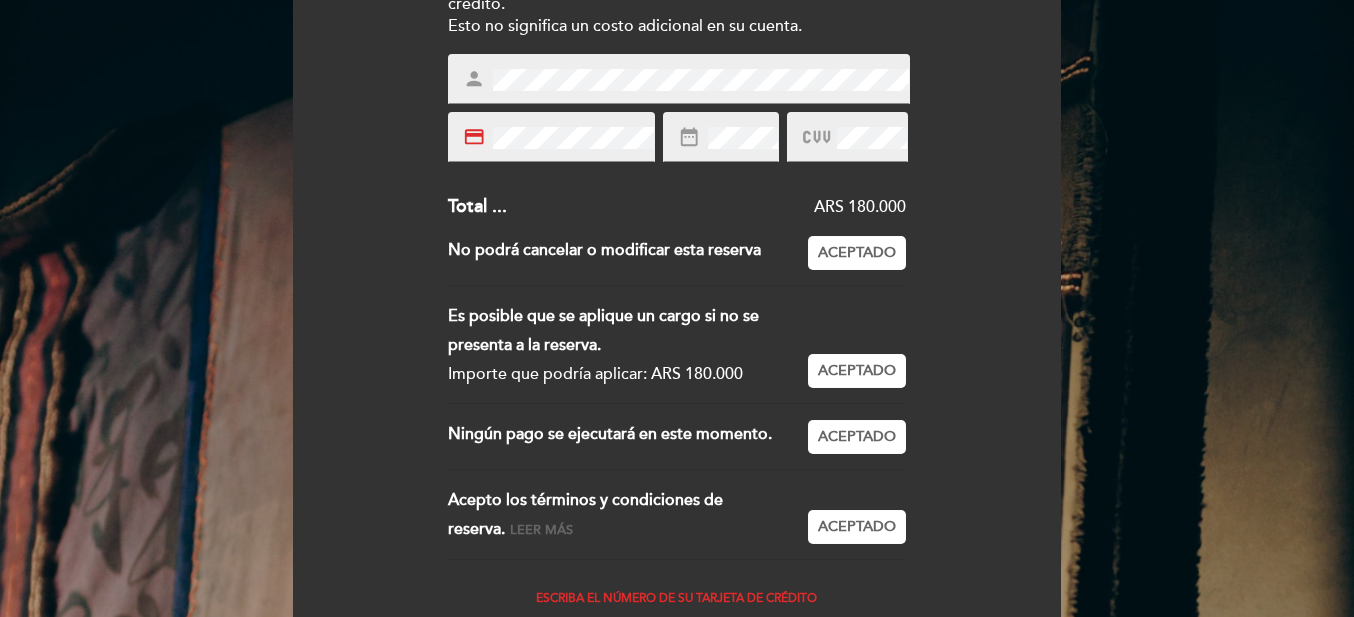 click on "Ingrese los detalles de su
garantía
Para confirmar esta reserva, por favor ingrese su tarjeta de crédito. Esto no significa un costo adicional en su cuenta.
Para entrar en lista de espera, por favor ingrese su tarjeta de crédito.
Si no se concreta la reserva esta garantía queda sin efecto.
La garantía para prevenir ausencias solo aplica si se le asigna una reserva.
Si no logramos moverlo de lista de espera hacia una mesa, la garantía queda sin efecto.
Para entrar en lista de pre-acceso, por favor ingrese su tarjeta de crédito.
Si no se concreta la reserva esta garantía queda sin efecto.
La garantía para prevenir ausencias solo aplica si se le asigna una reserva.
Si no logramos moverlo de lista de pre-acceso hacia una mesa, la garantía queda sin efecto.
person" at bounding box center (677, 279) 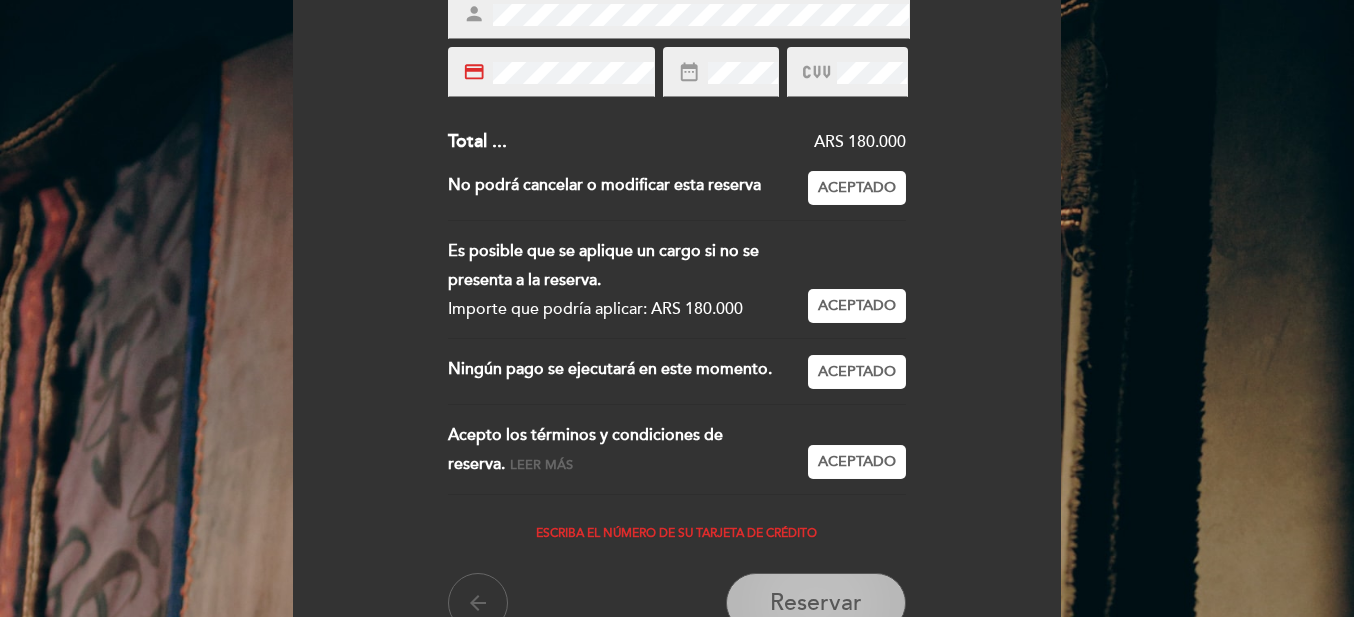 drag, startPoint x: 801, startPoint y: 598, endPoint x: 806, endPoint y: 589, distance: 10.29563 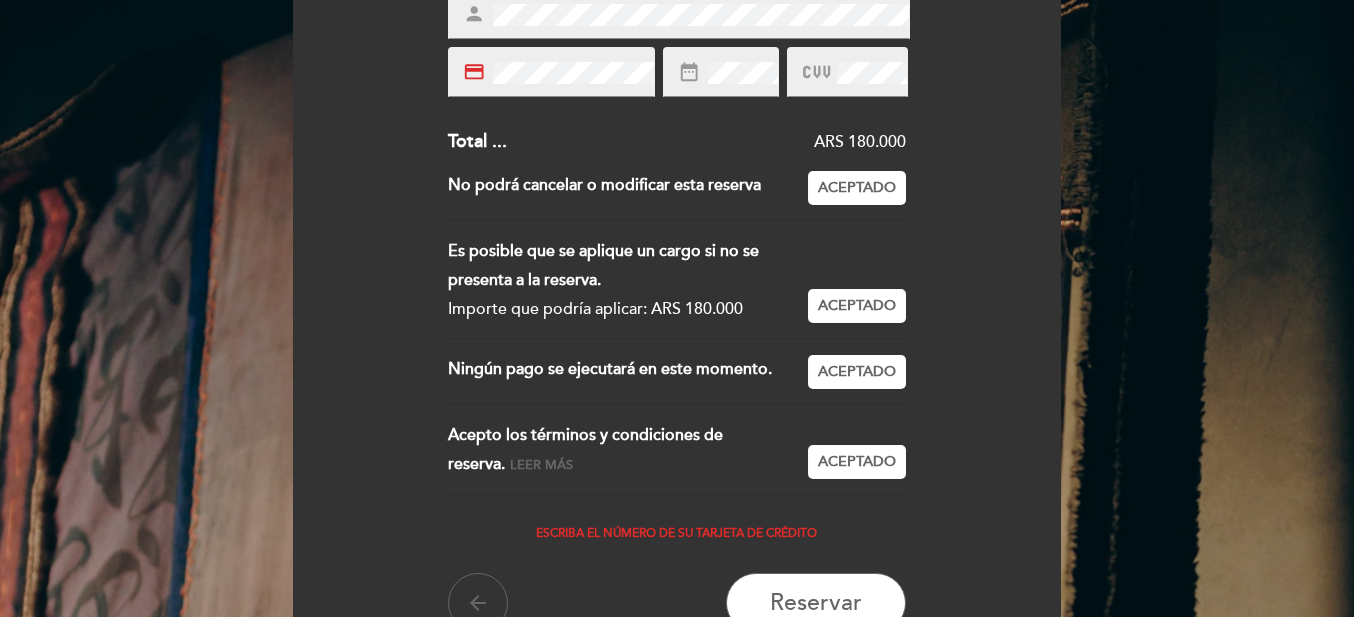 click on "Ningún pago se ejecutará en este momento.
Aceptar
Aceptado" at bounding box center (677, 380) 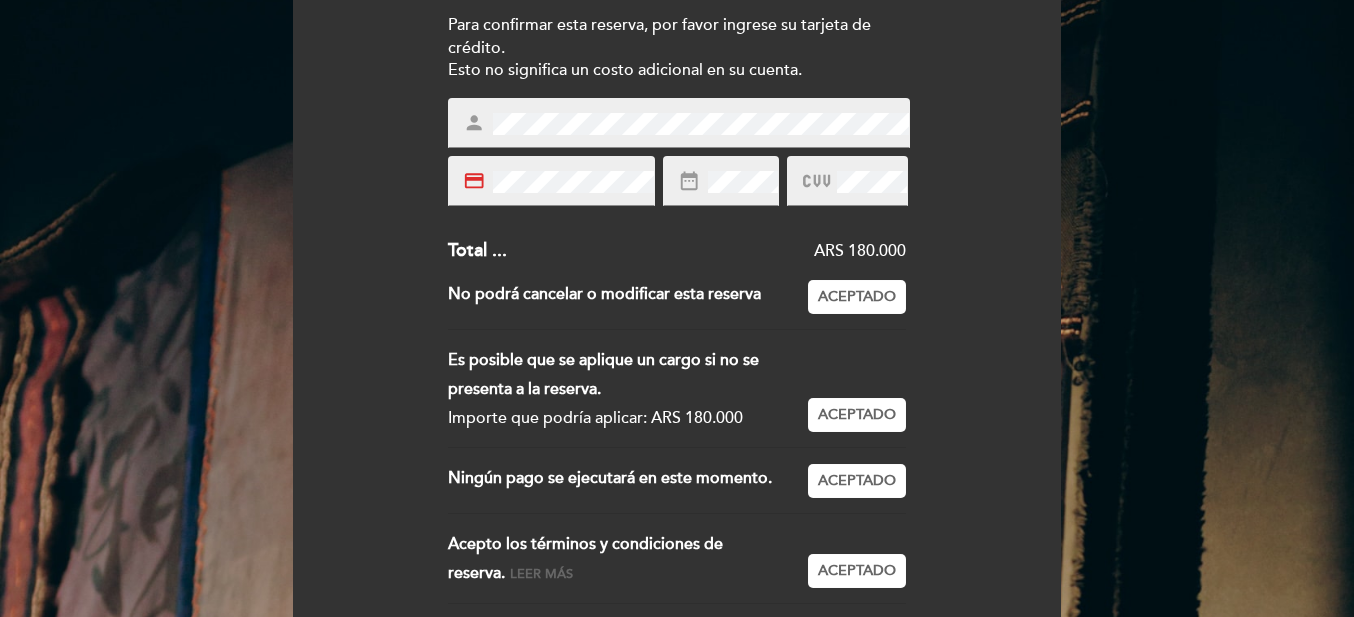 scroll, scrollTop: 268, scrollLeft: 0, axis: vertical 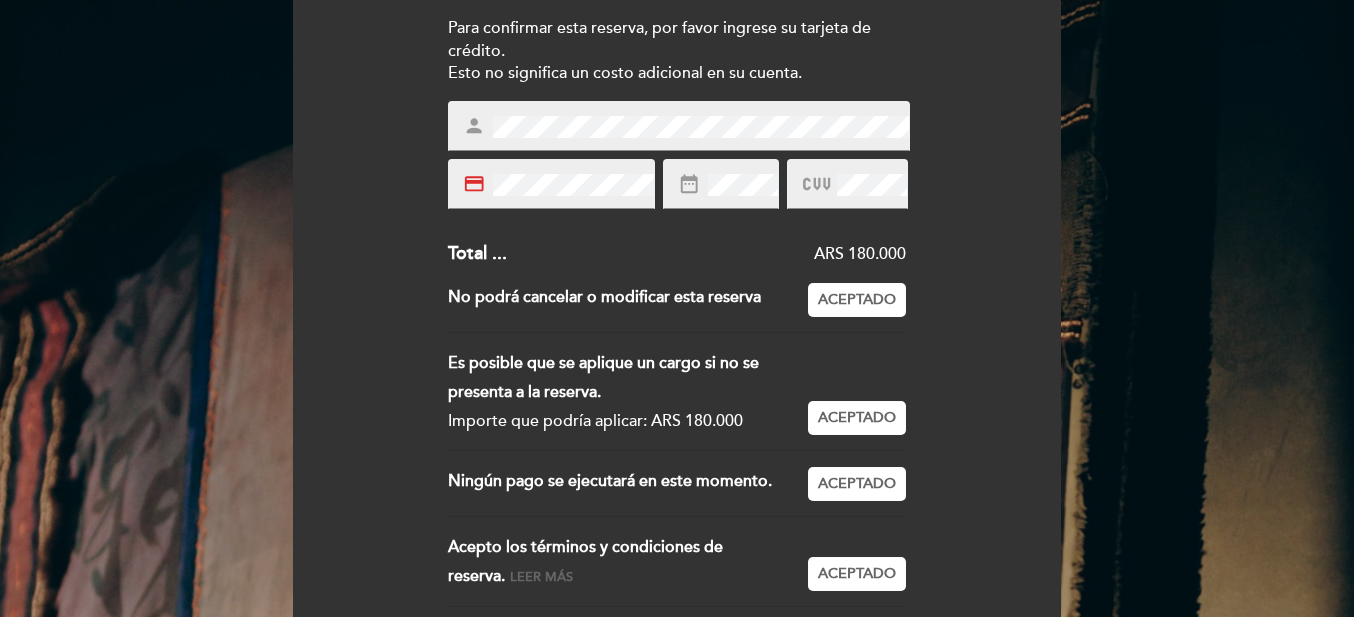 click at bounding box center [571, 185] 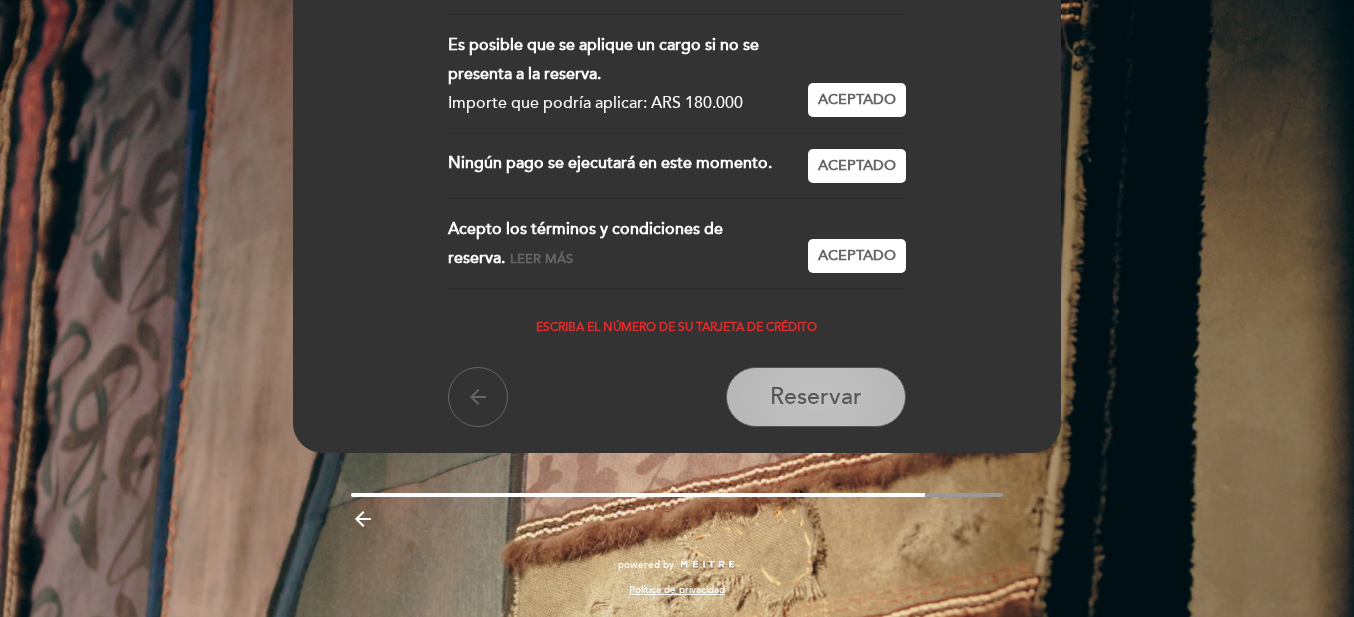 click on "Reservar" at bounding box center [816, 398] 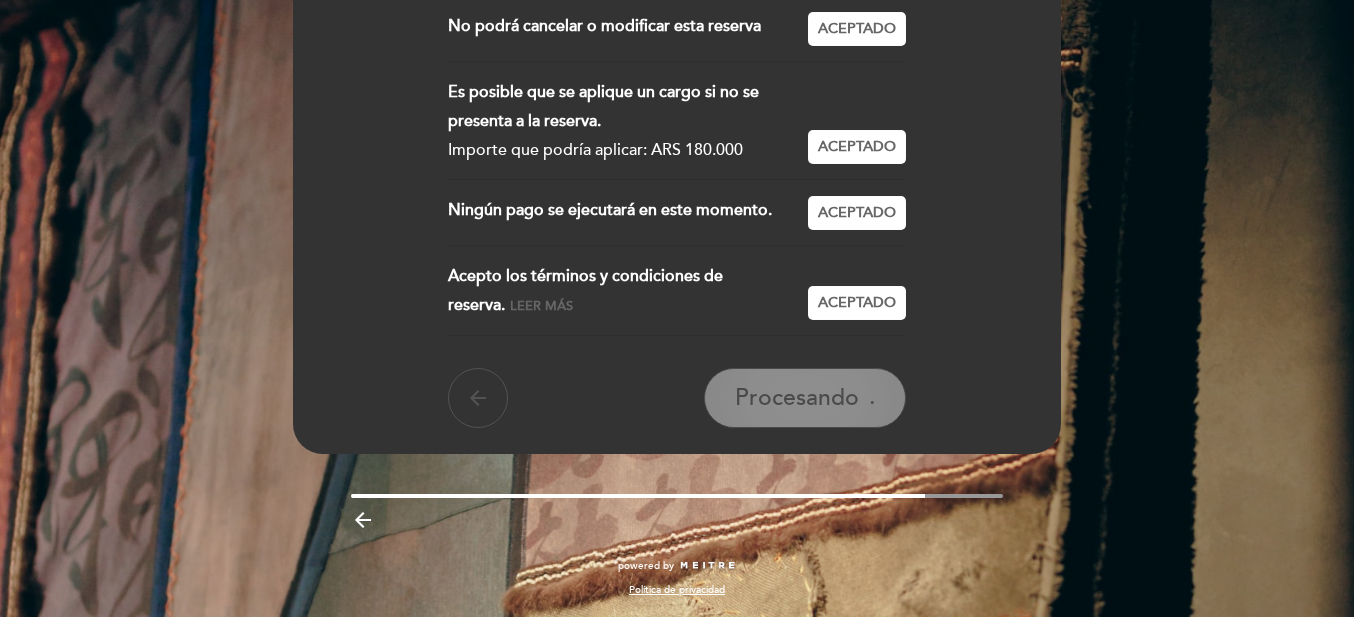 scroll, scrollTop: 539, scrollLeft: 0, axis: vertical 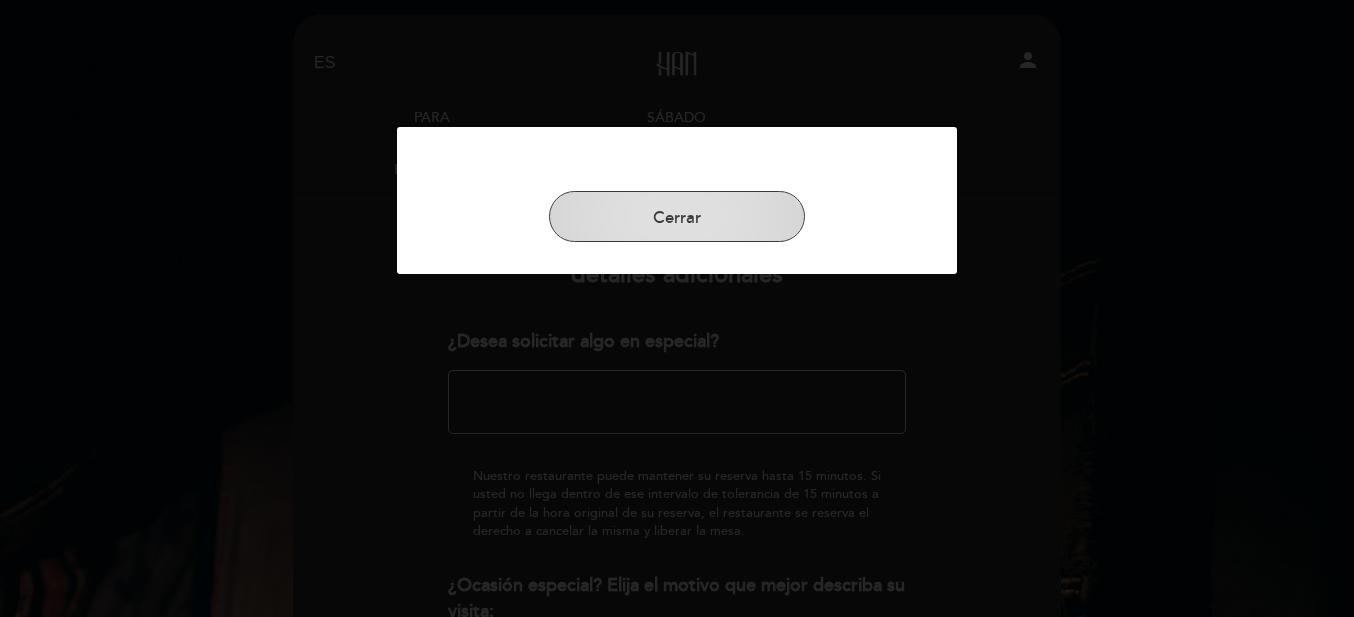 click on "Cerrar" at bounding box center [677, 217] 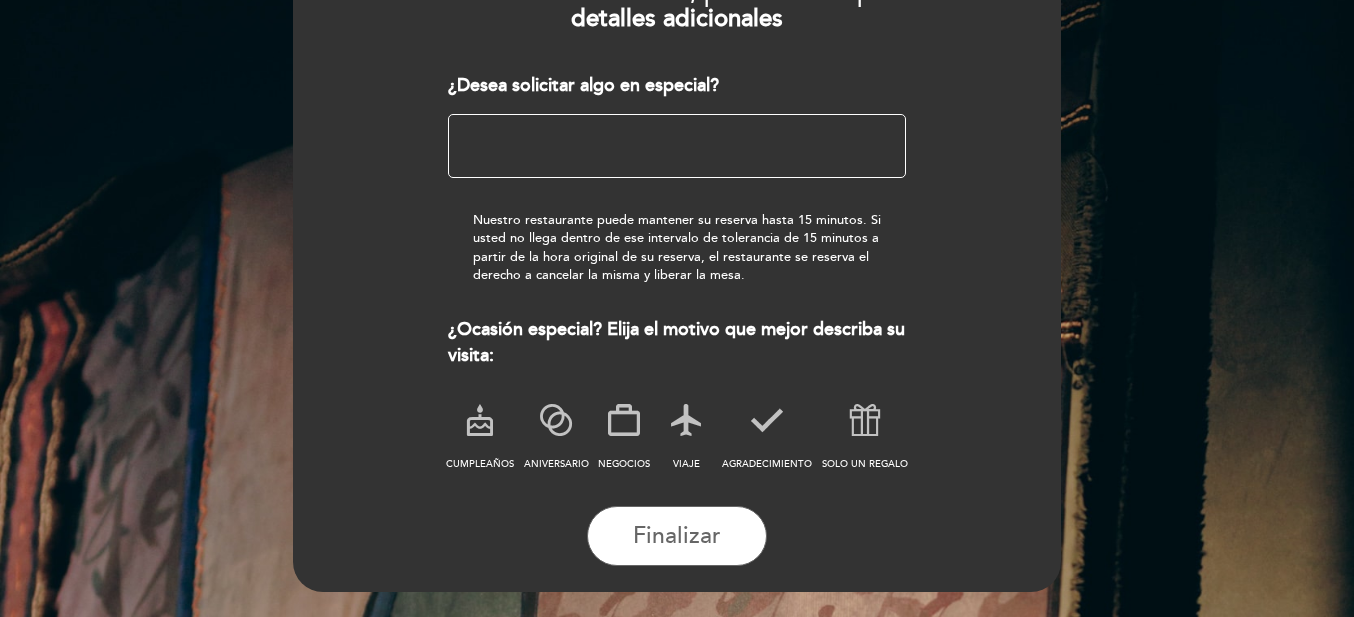 scroll, scrollTop: 267, scrollLeft: 0, axis: vertical 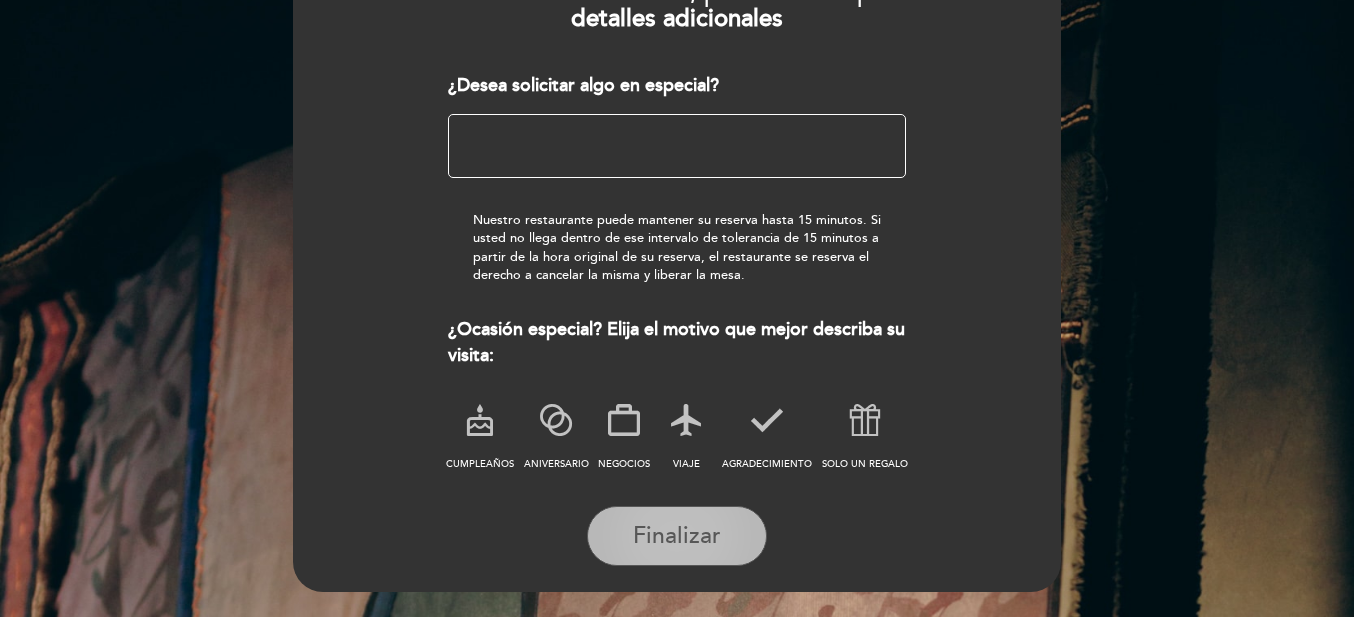 click on "Finalizar" at bounding box center (677, 536) 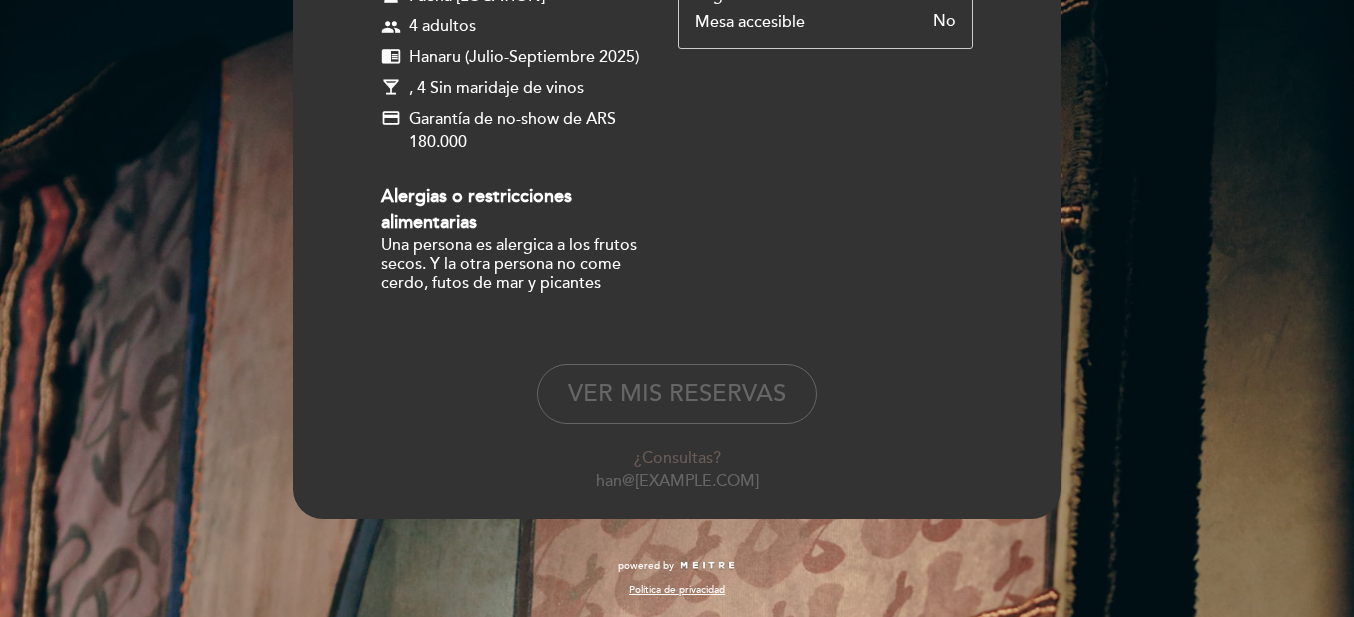 scroll, scrollTop: 364, scrollLeft: 0, axis: vertical 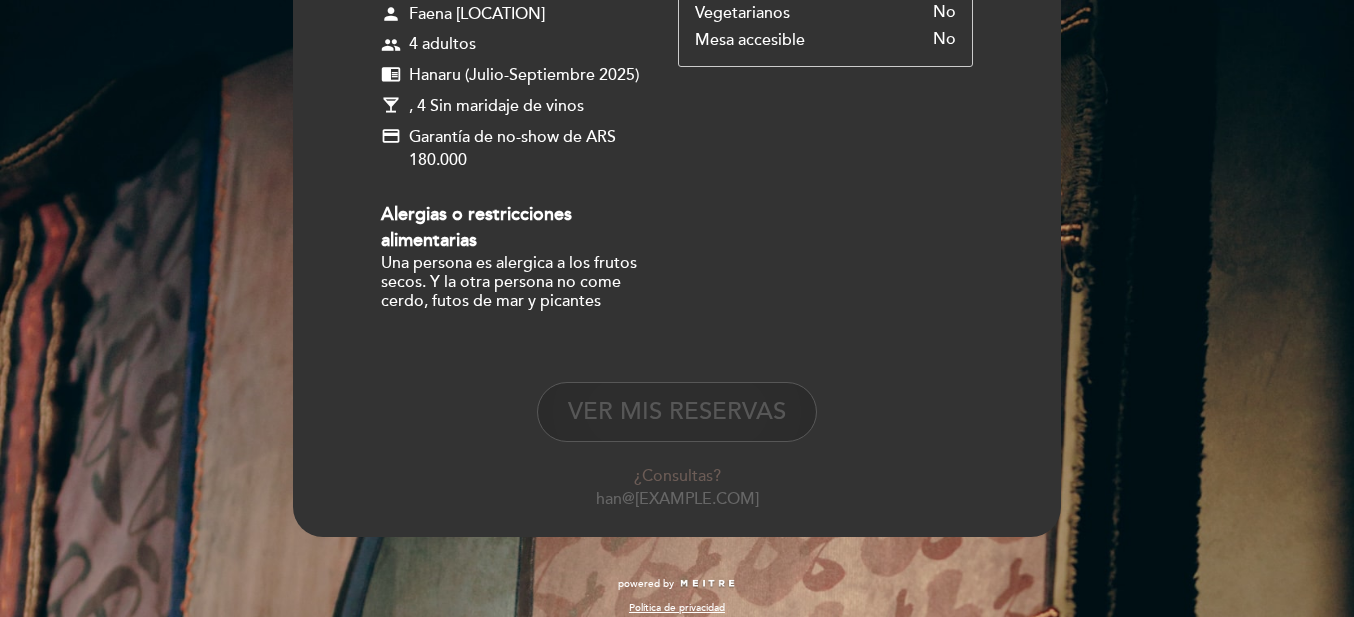 click on "VER MIS RESERVAS" at bounding box center [677, 412] 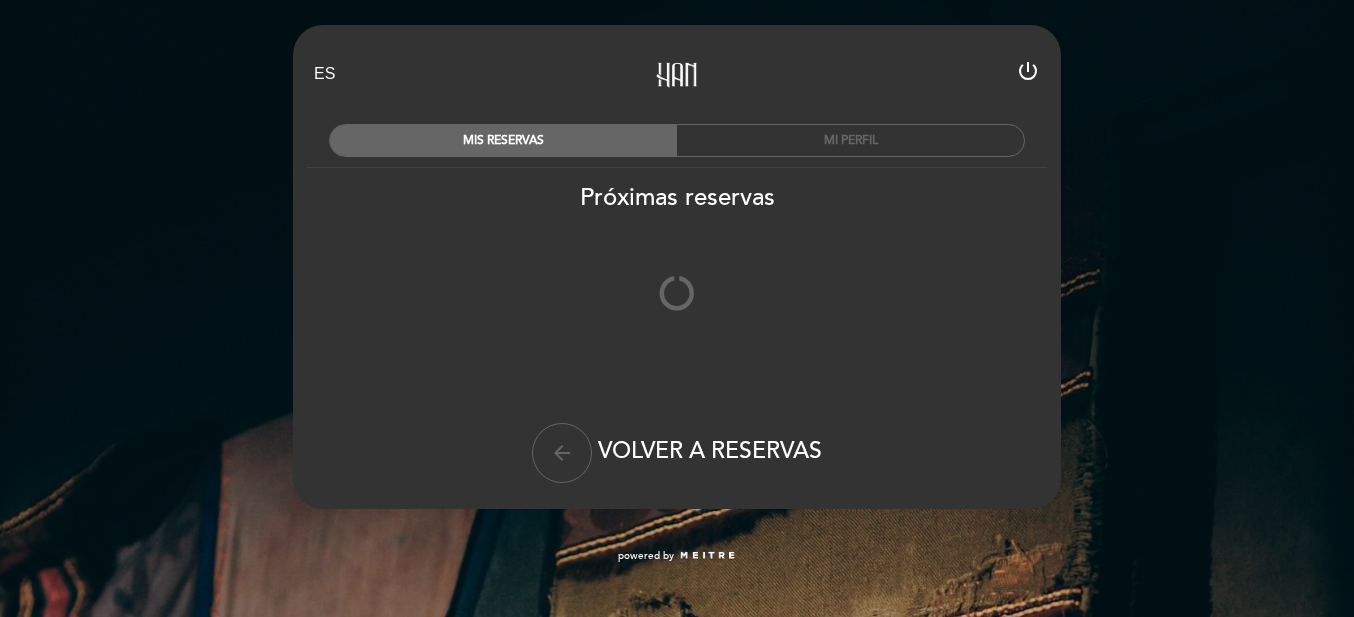 scroll, scrollTop: 0, scrollLeft: 0, axis: both 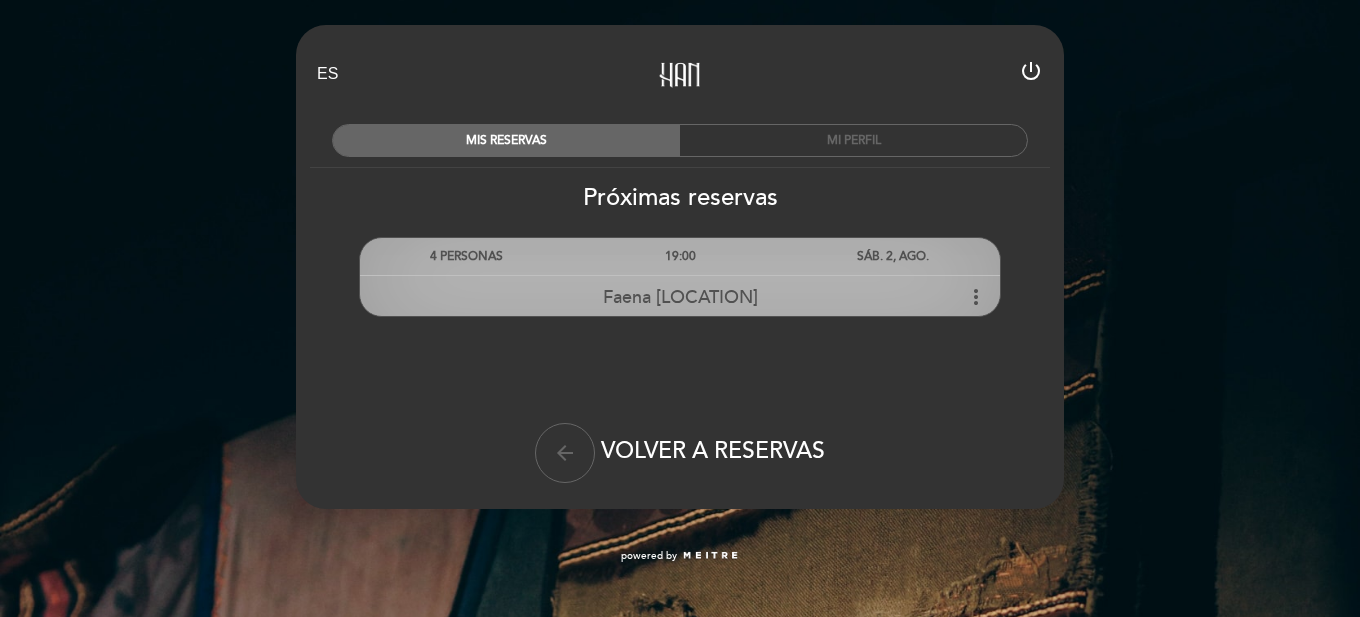 click on "more_vert" at bounding box center [976, 297] 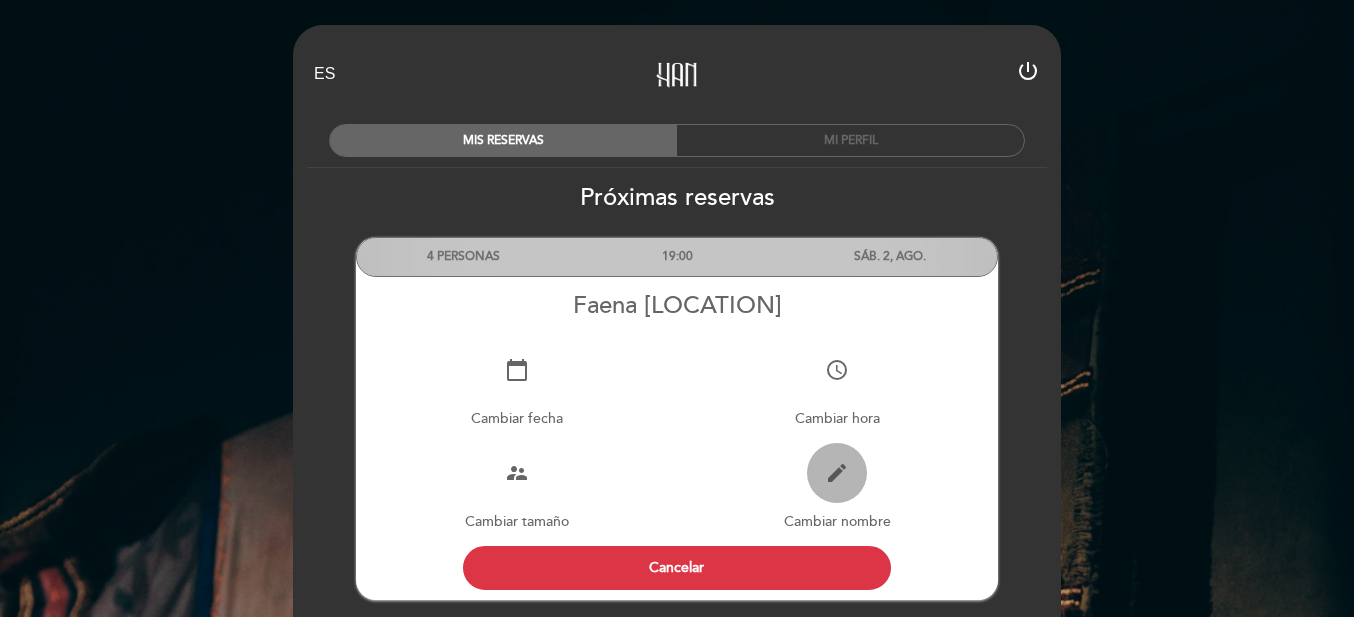 click on "edit" at bounding box center (837, 473) 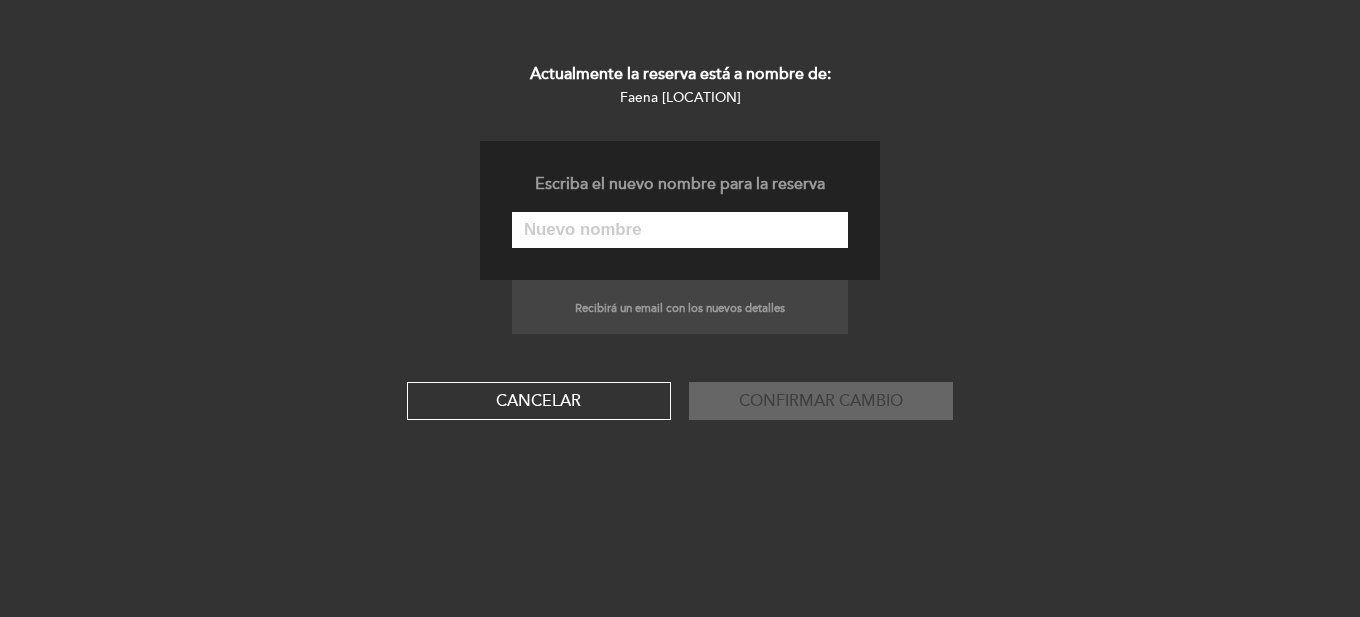 click at bounding box center (680, 230) 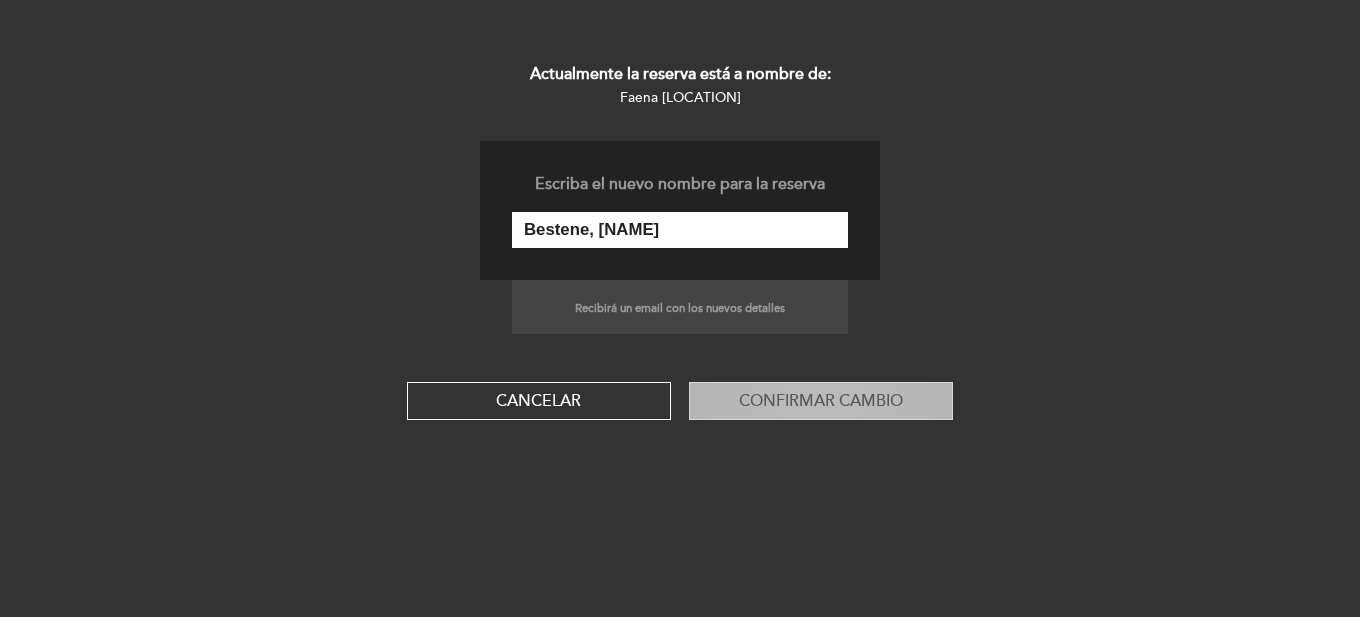 type on "Bestene, [NAME]" 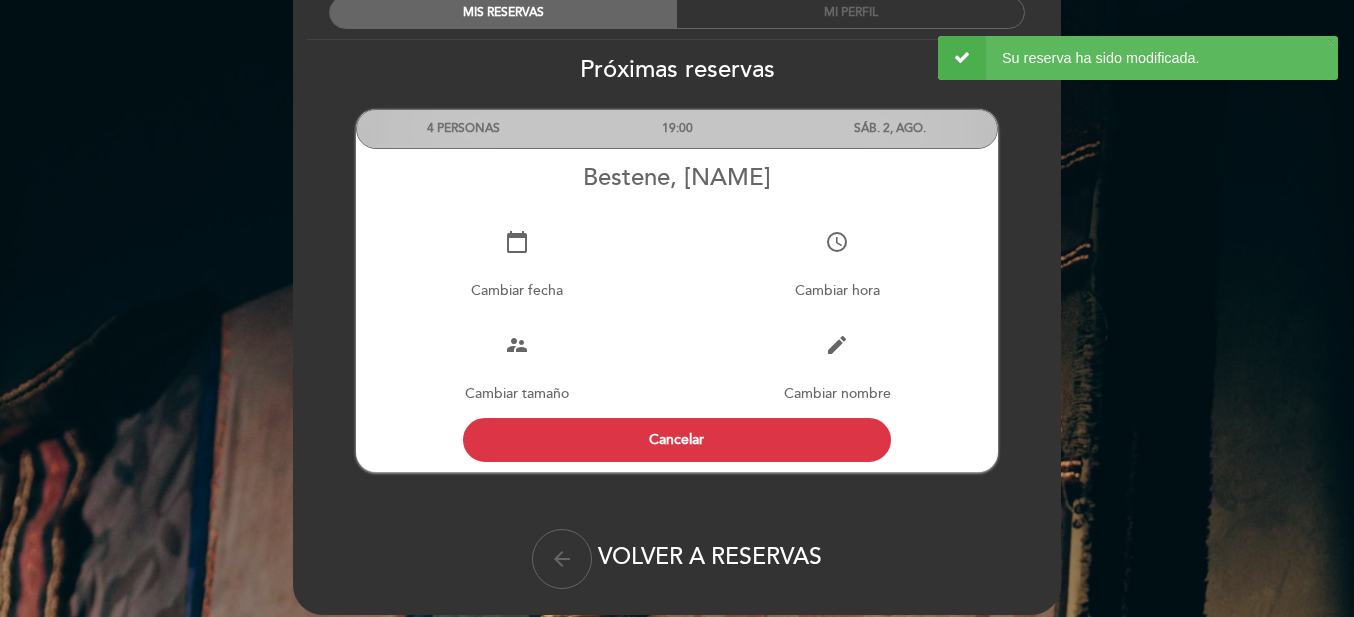 scroll, scrollTop: 200, scrollLeft: 0, axis: vertical 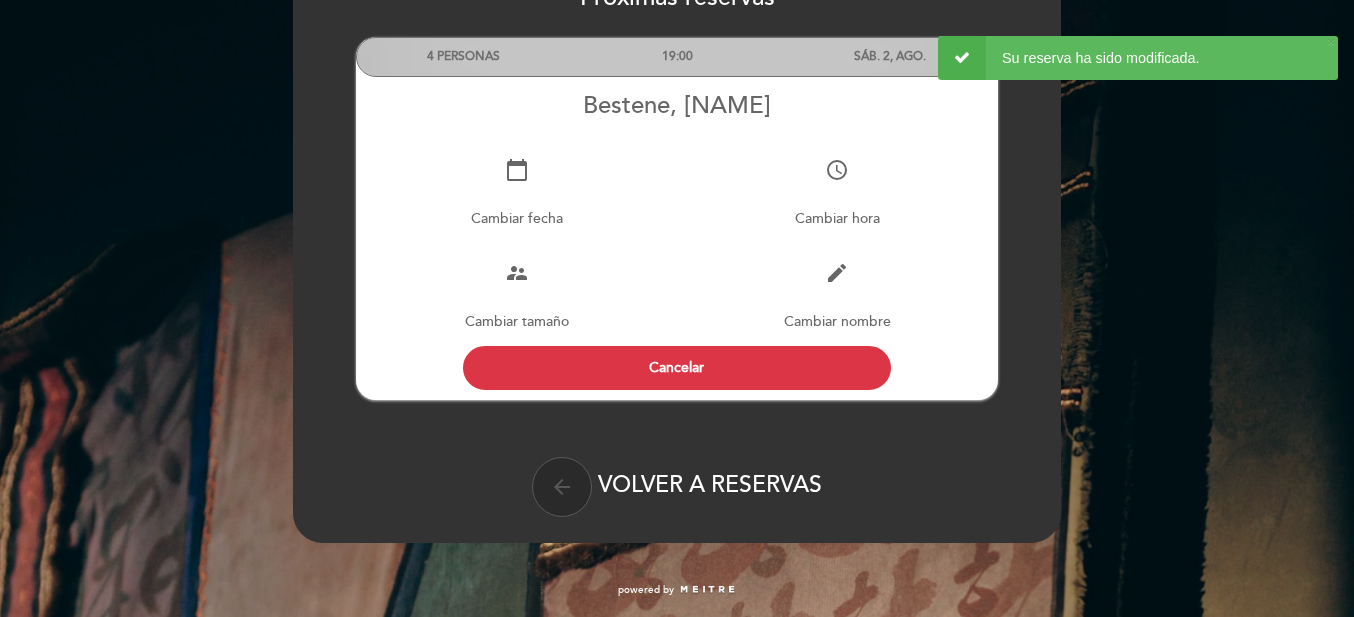 click on "arrow_back" at bounding box center [562, 487] 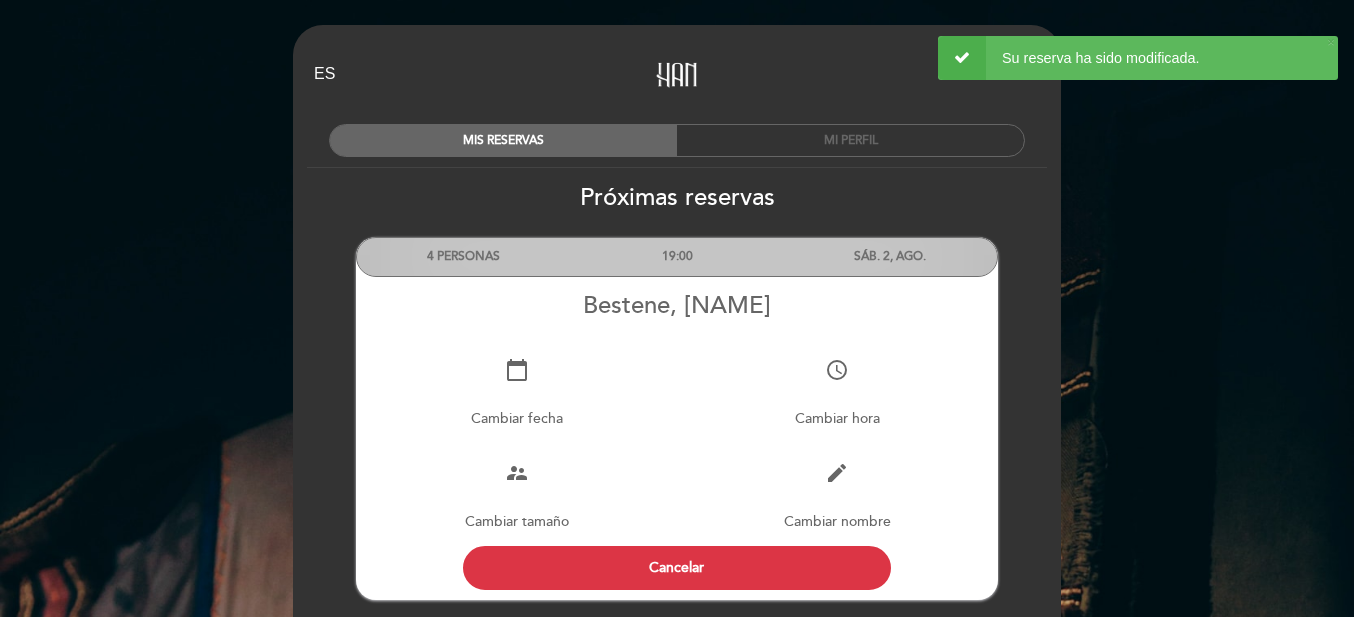 select on "es" 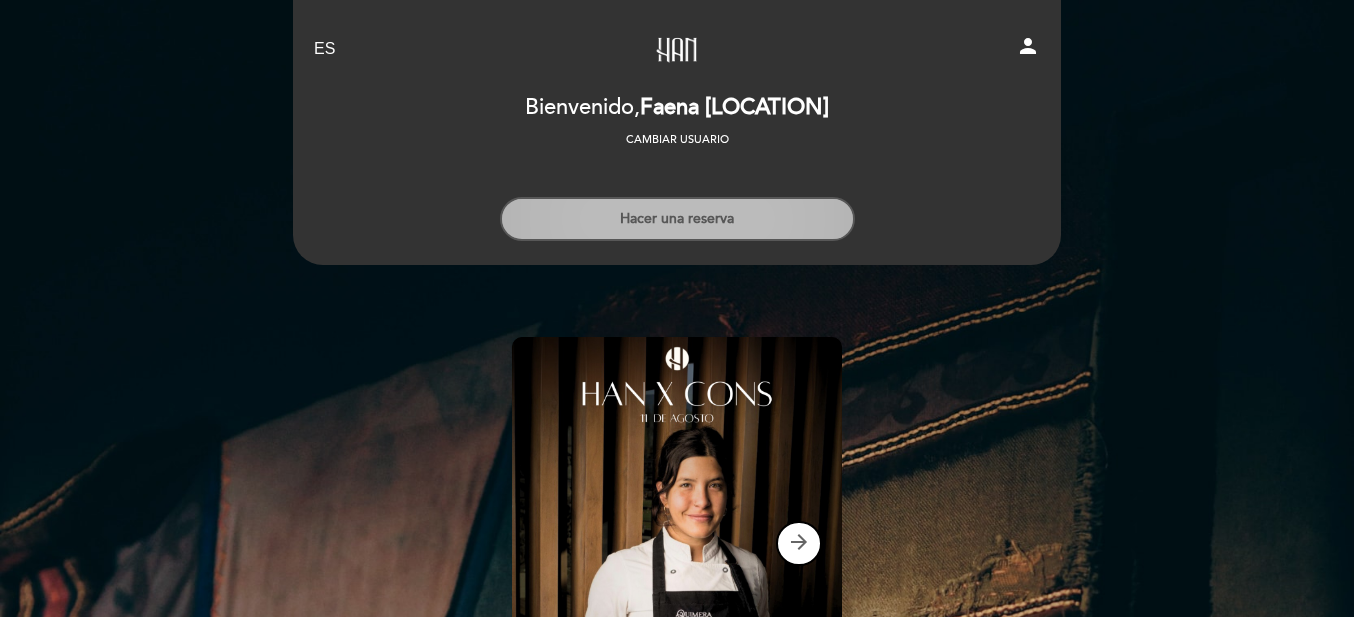 scroll, scrollTop: 1, scrollLeft: 0, axis: vertical 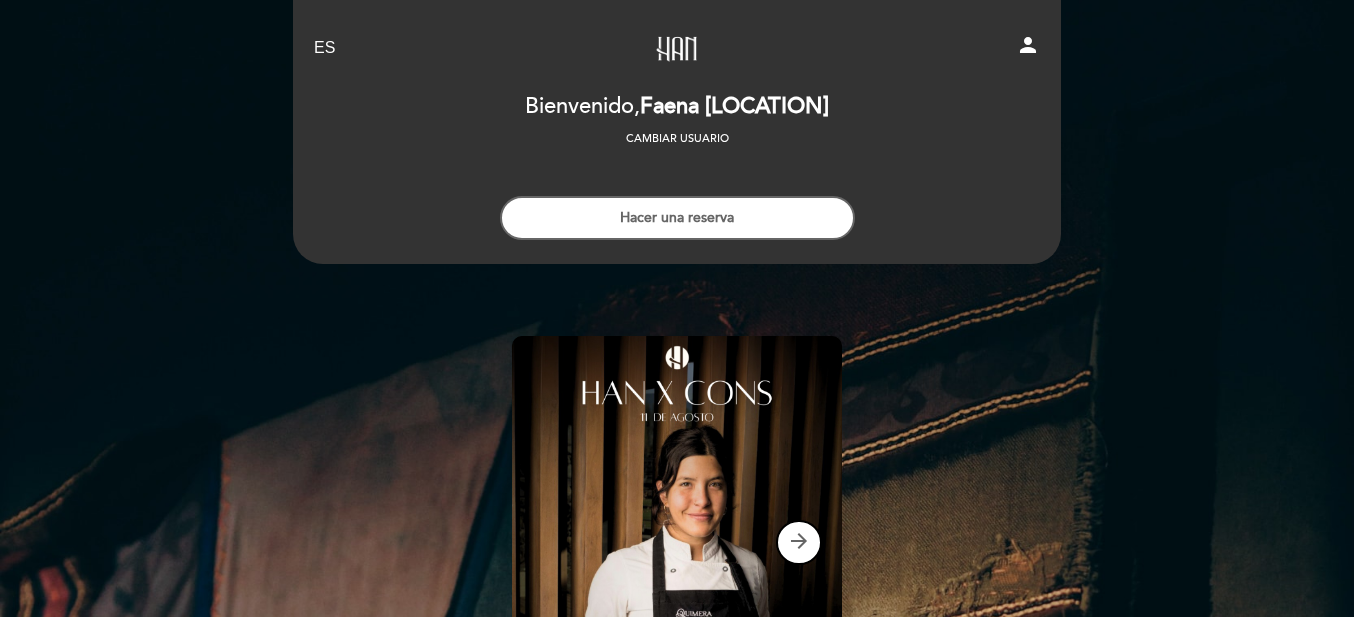 click on "person" at bounding box center [1028, 45] 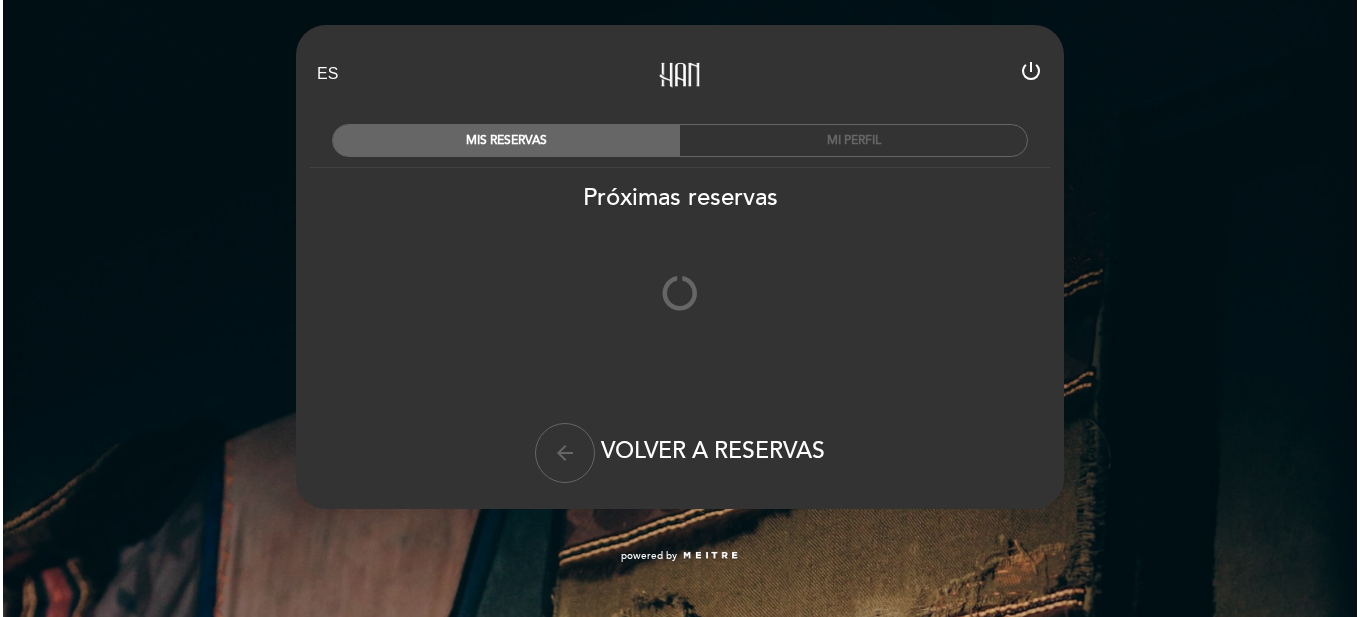 scroll, scrollTop: 0, scrollLeft: 0, axis: both 